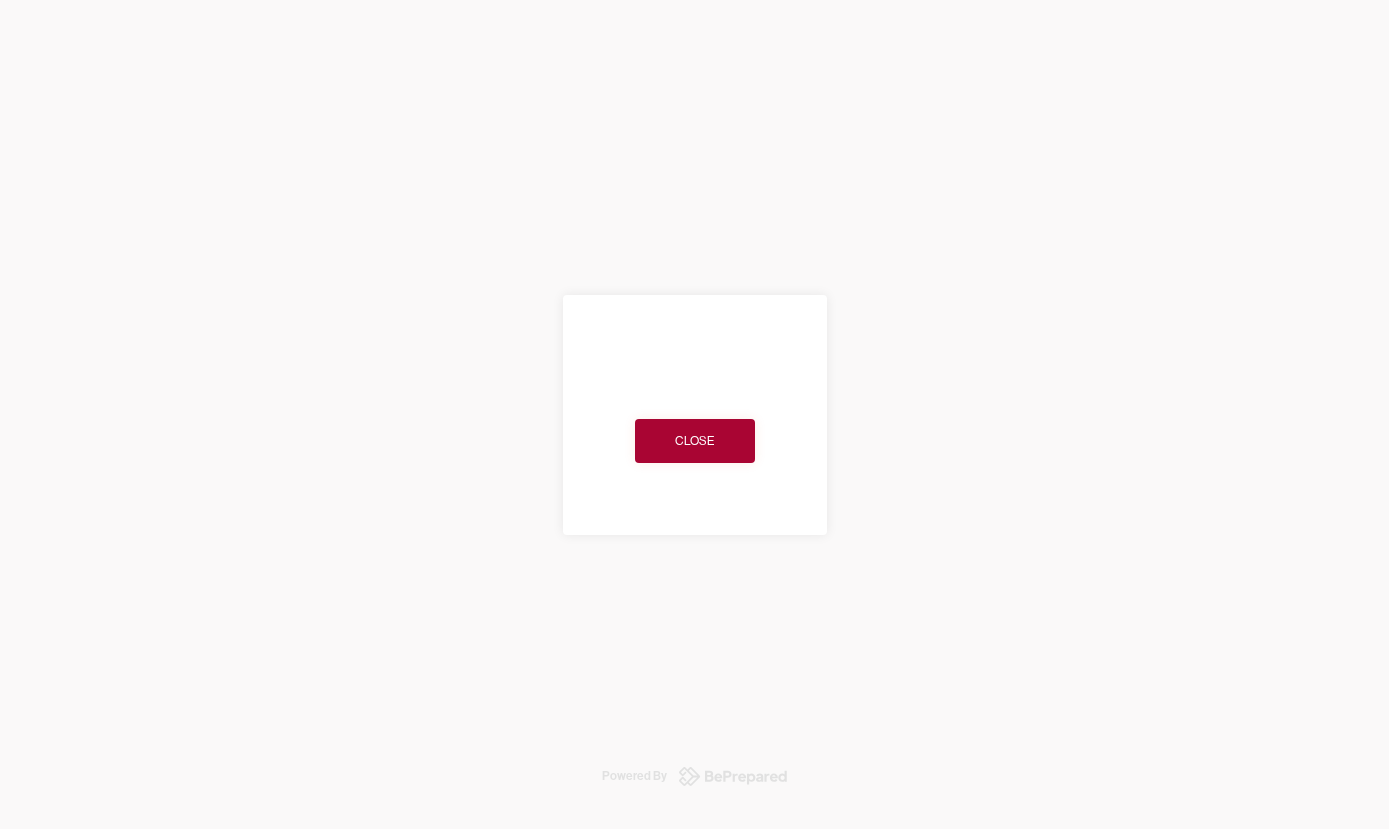 scroll, scrollTop: 0, scrollLeft: 0, axis: both 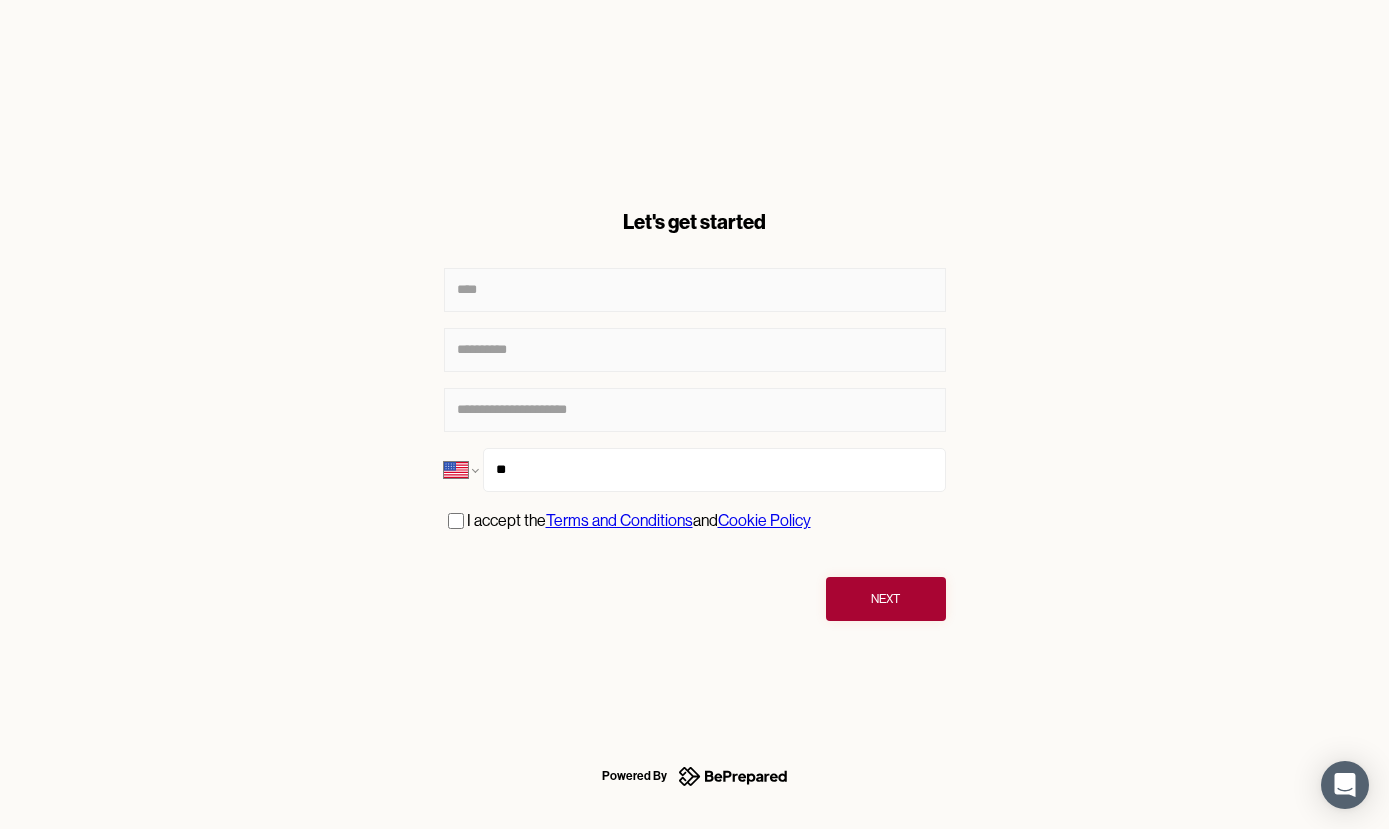 select on "**" 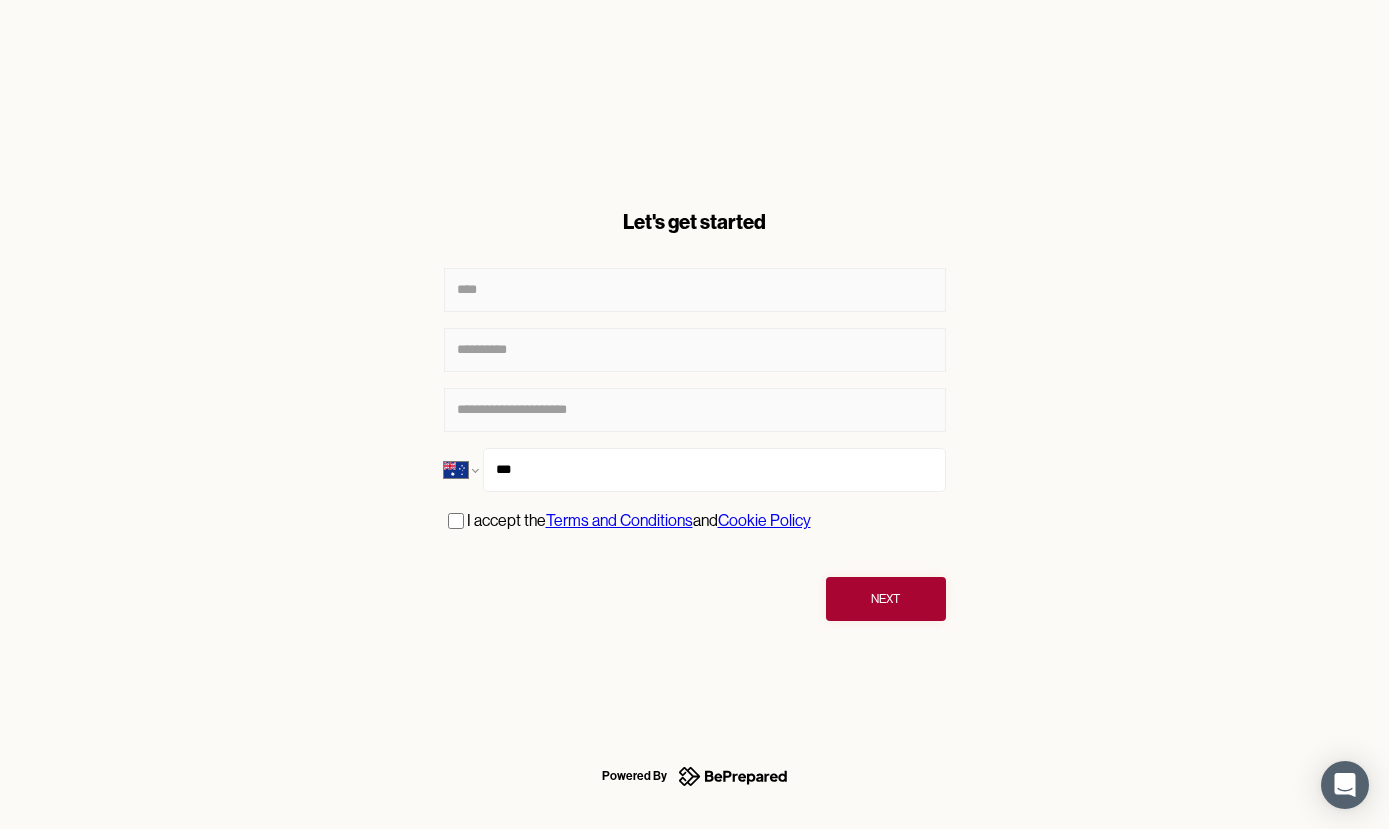 click on "***" at bounding box center [714, 470] 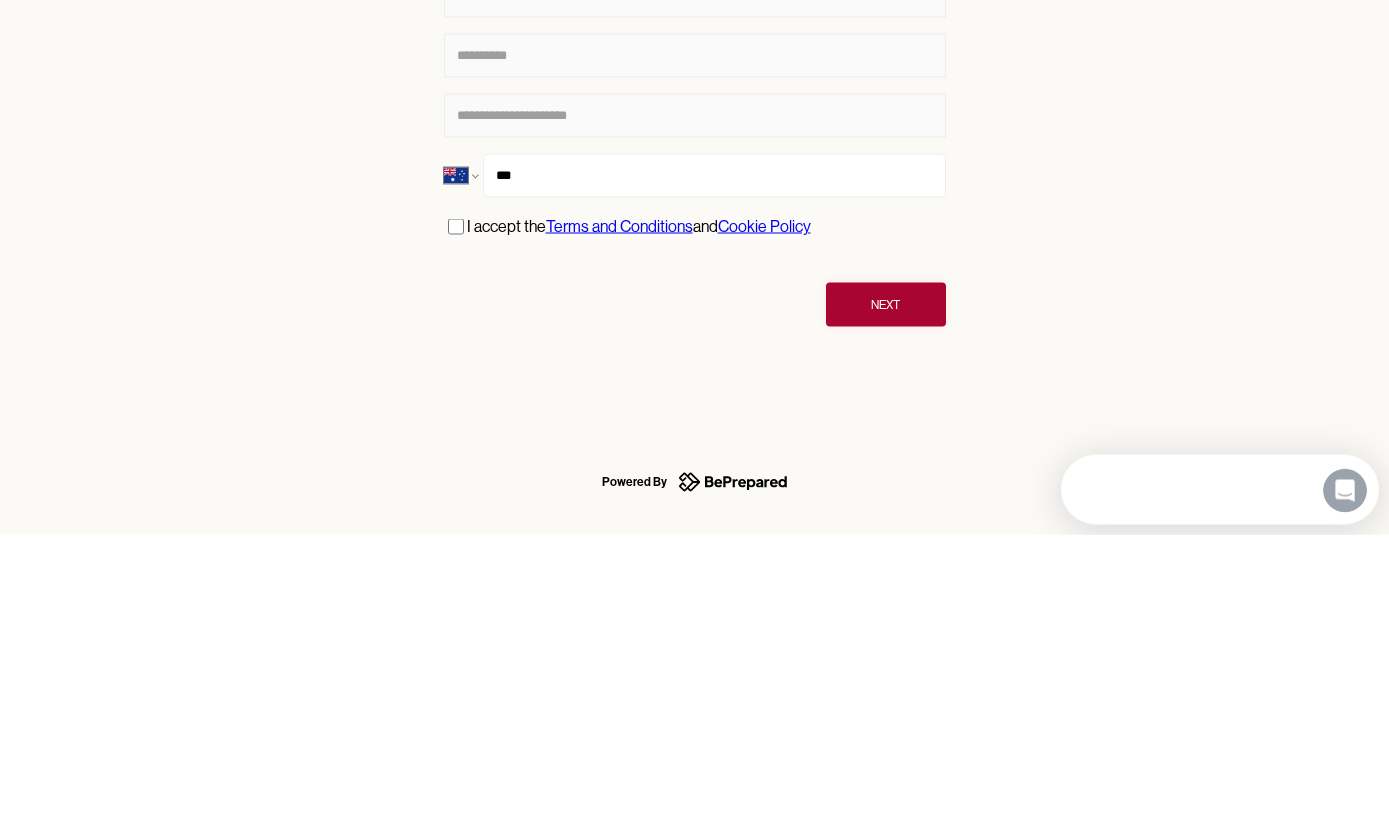 scroll, scrollTop: 0, scrollLeft: 0, axis: both 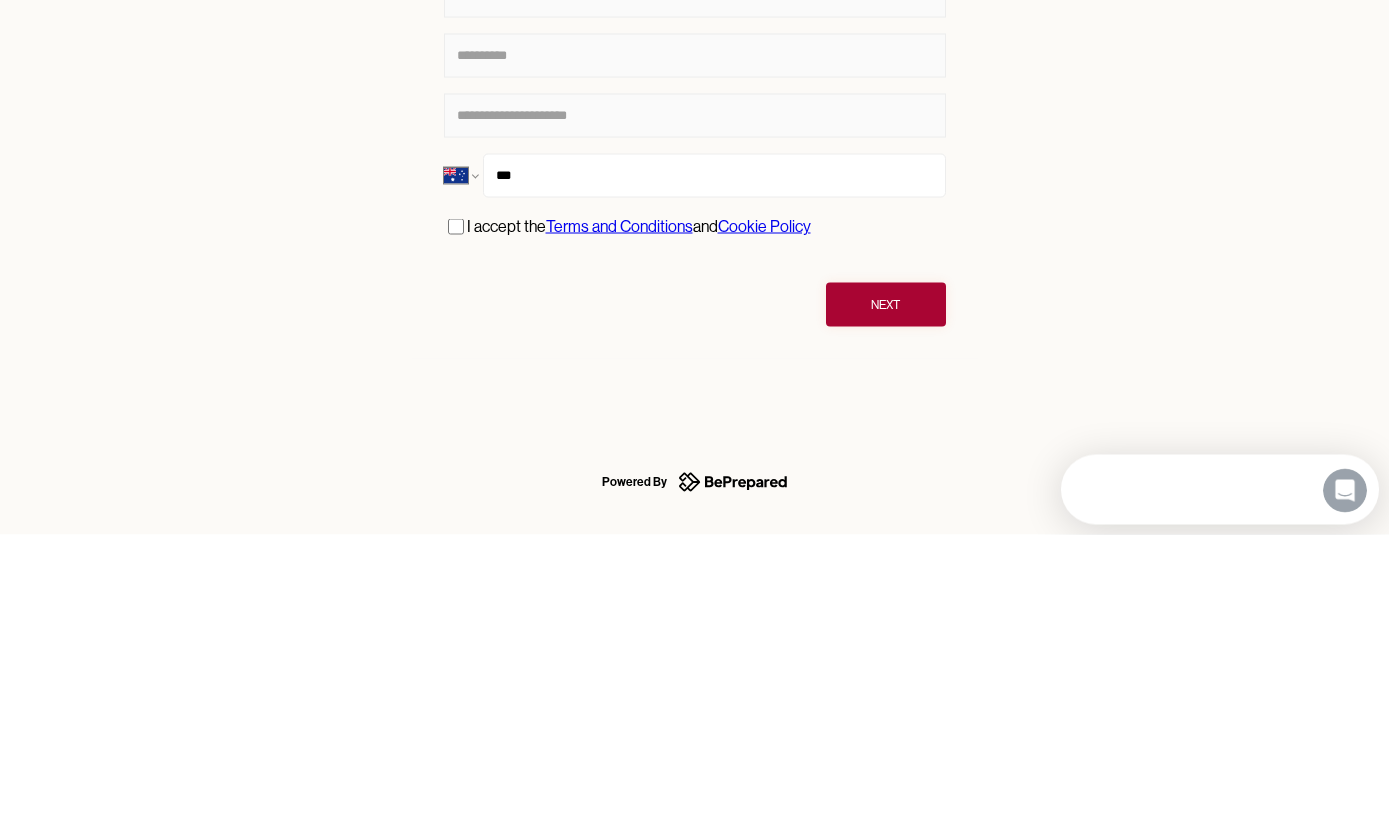 type 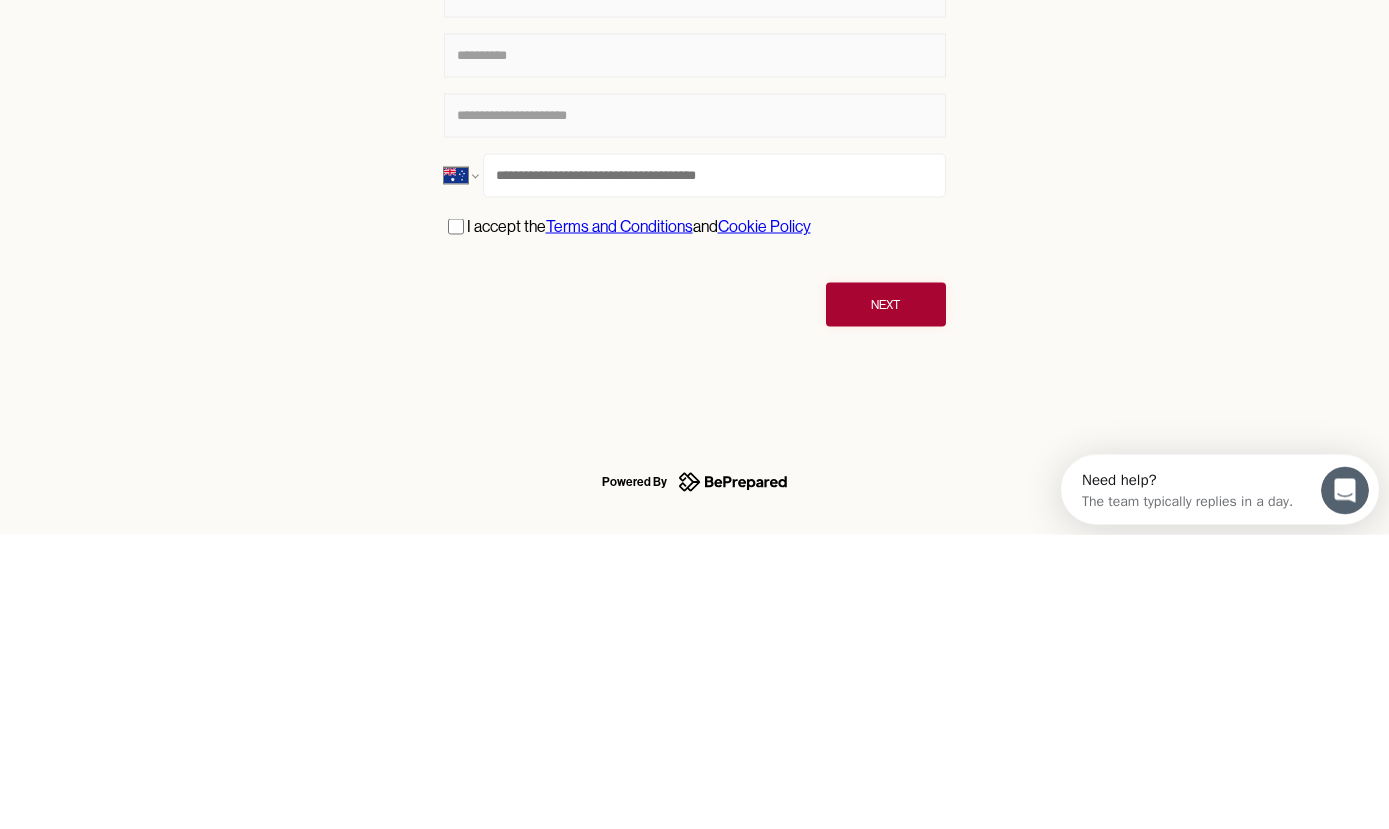 select on "**" 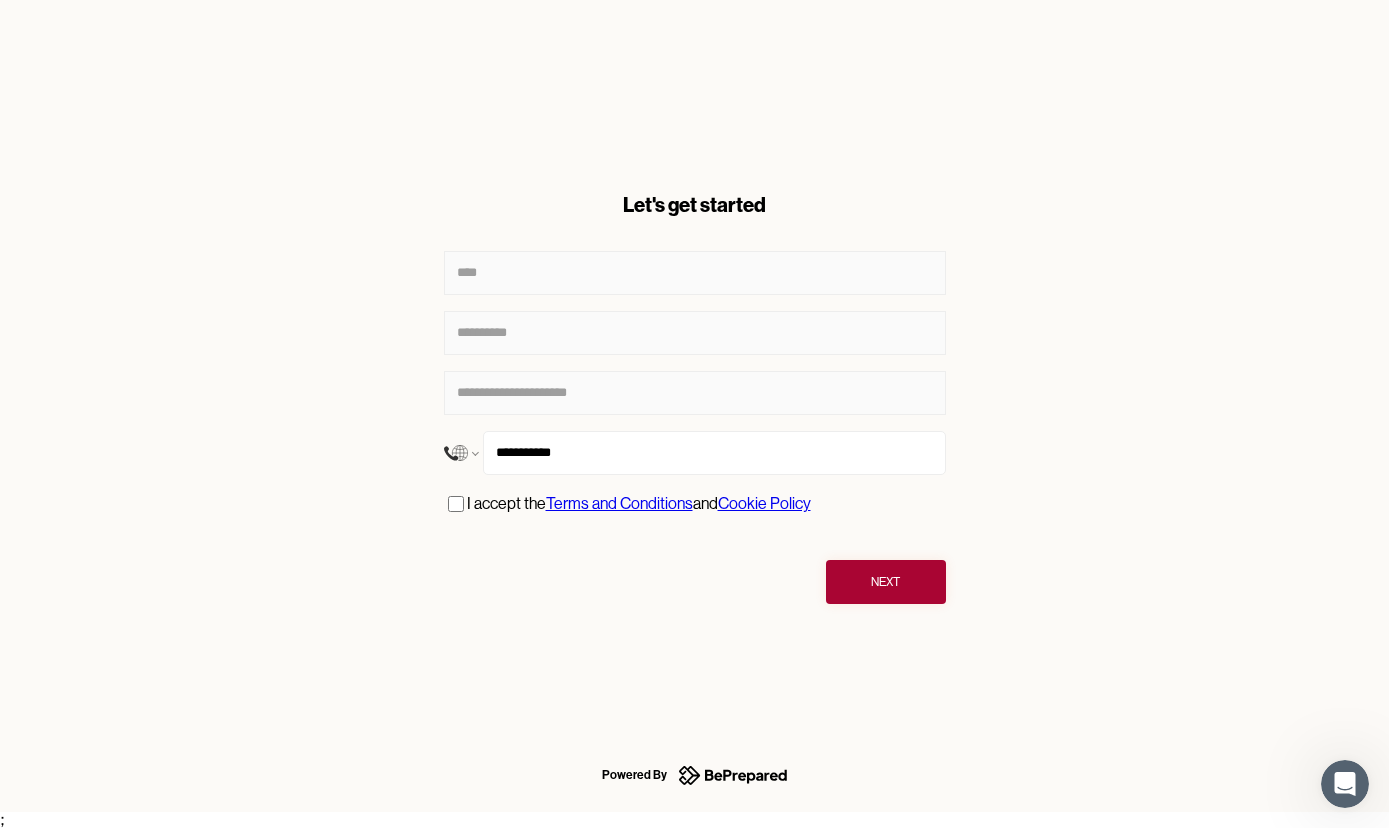 scroll, scrollTop: 0, scrollLeft: 0, axis: both 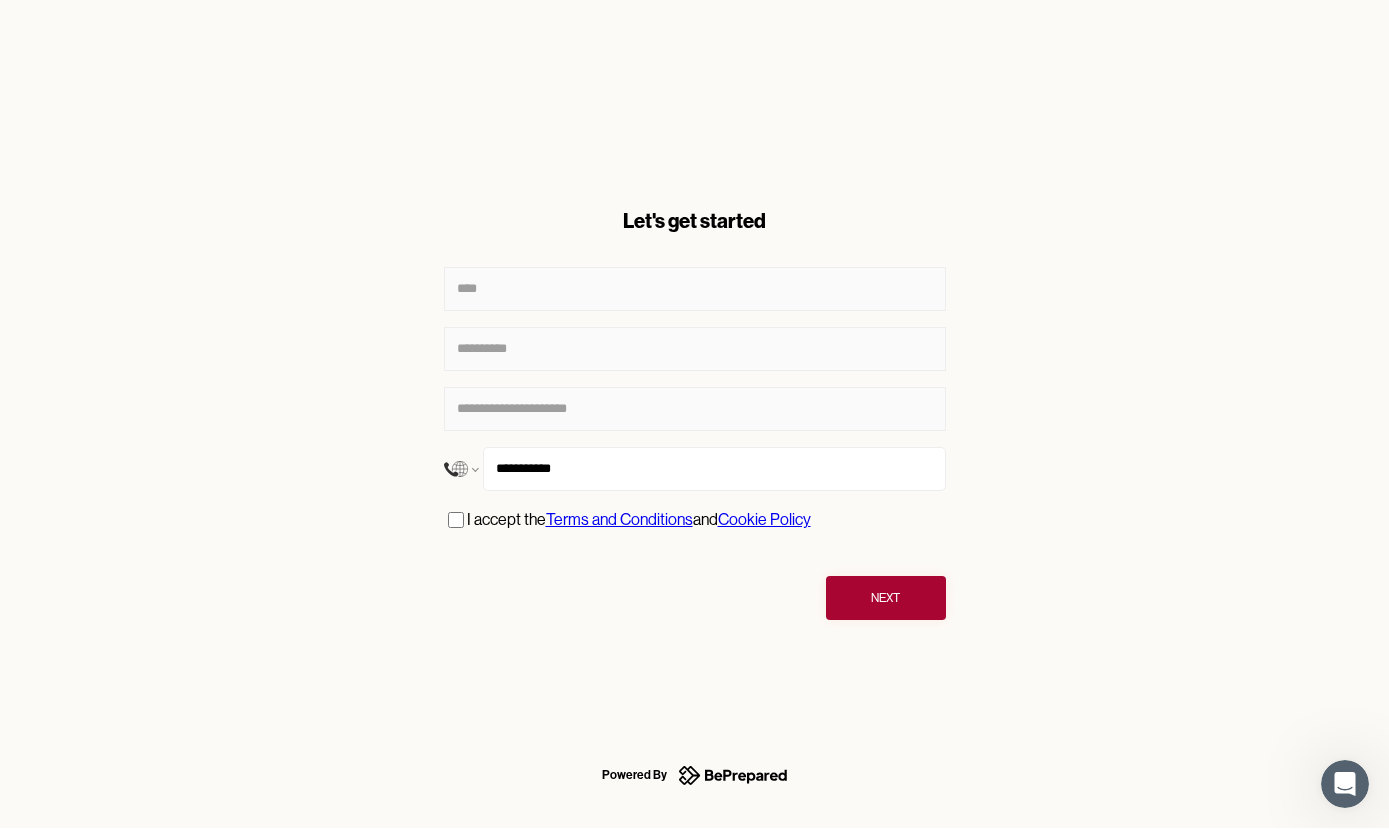 click on "Next" at bounding box center (885, 599) 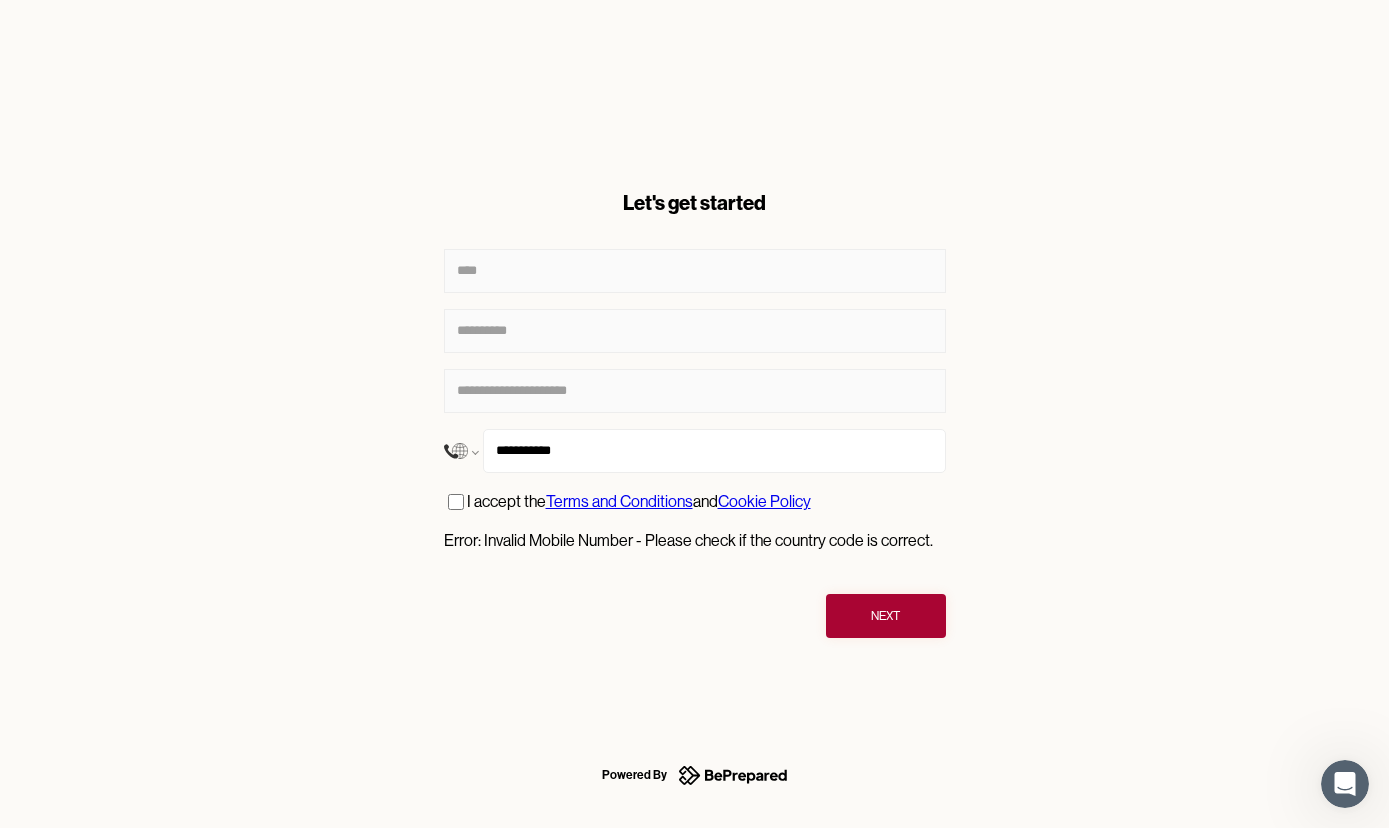 click on "**********" at bounding box center (714, 452) 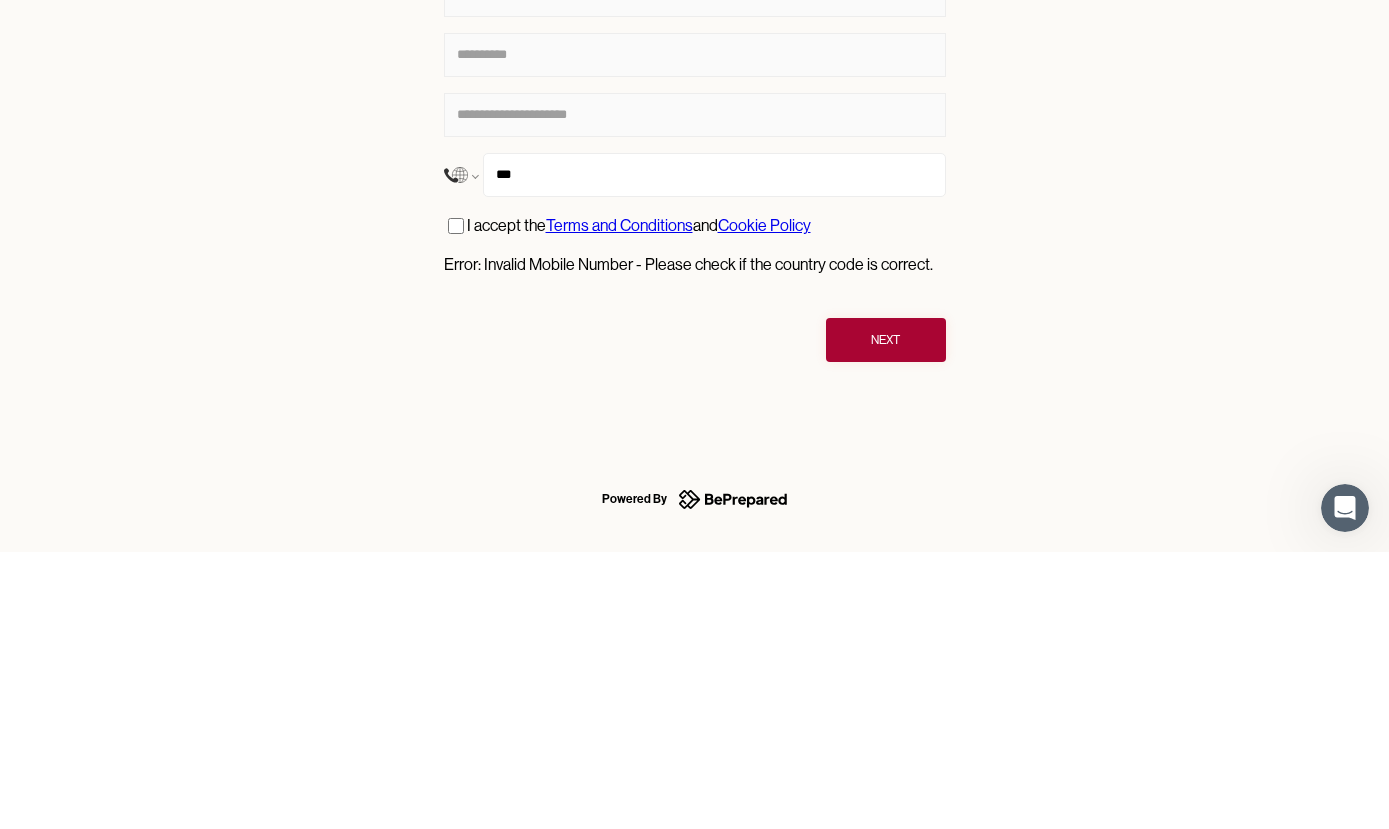 type on "**" 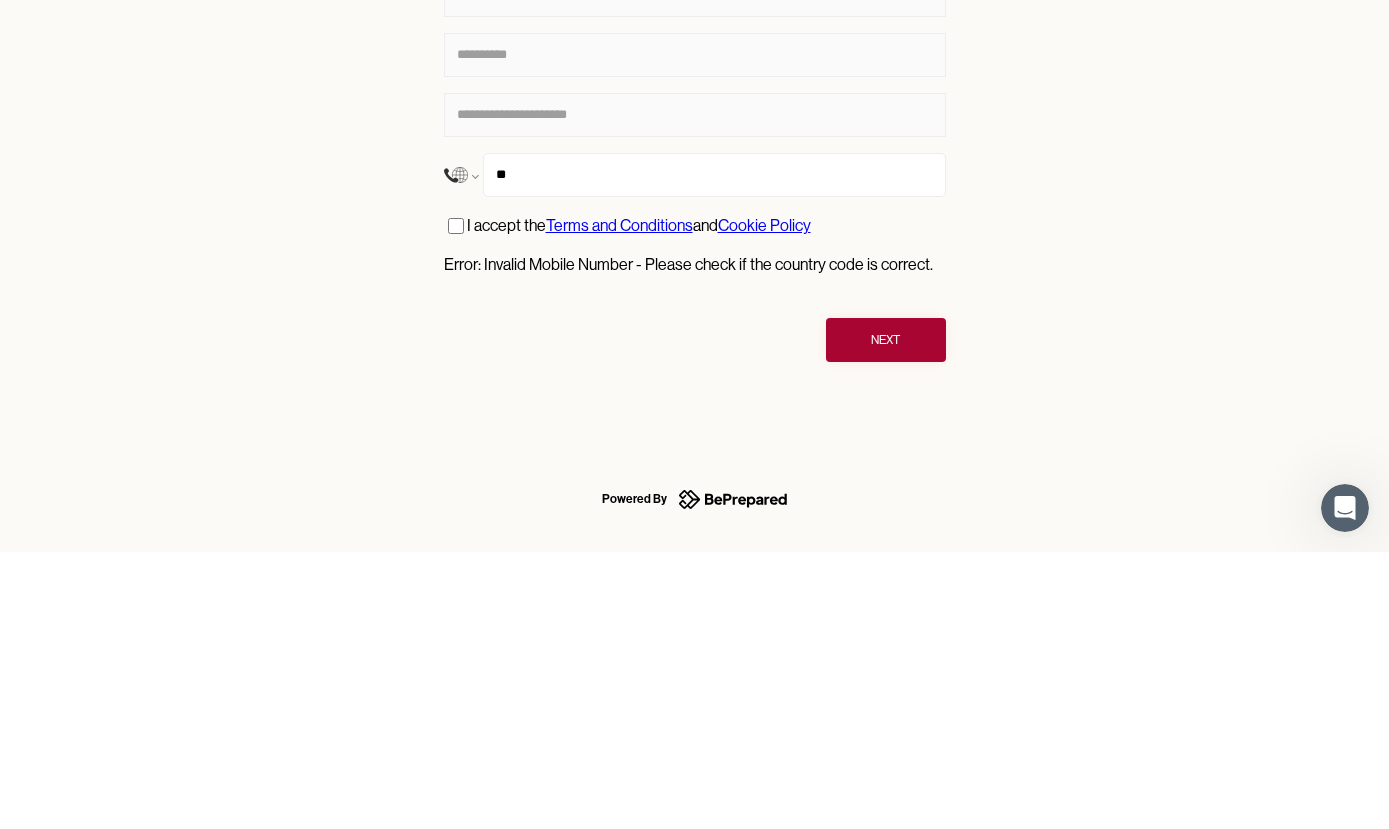 select on "**" 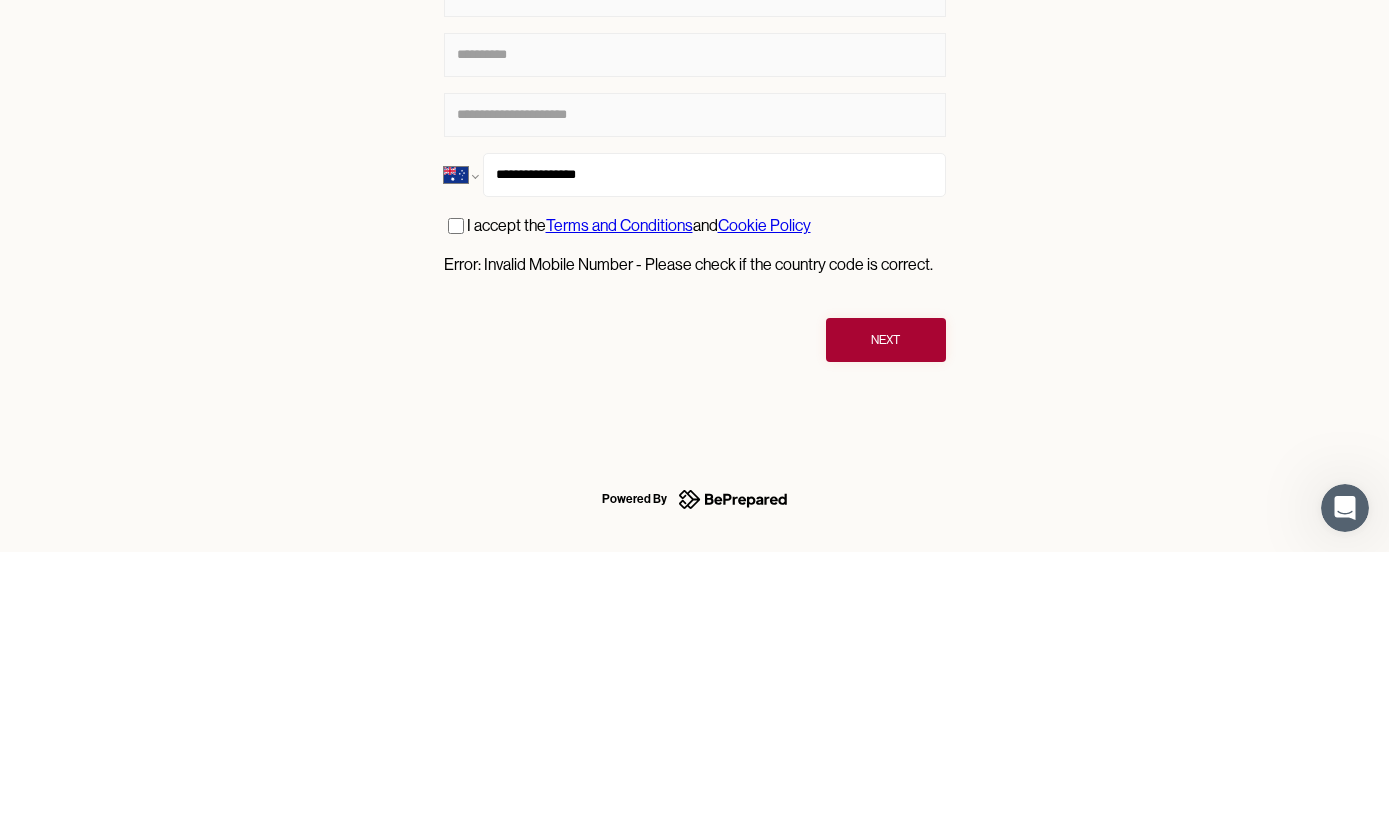 type on "**********" 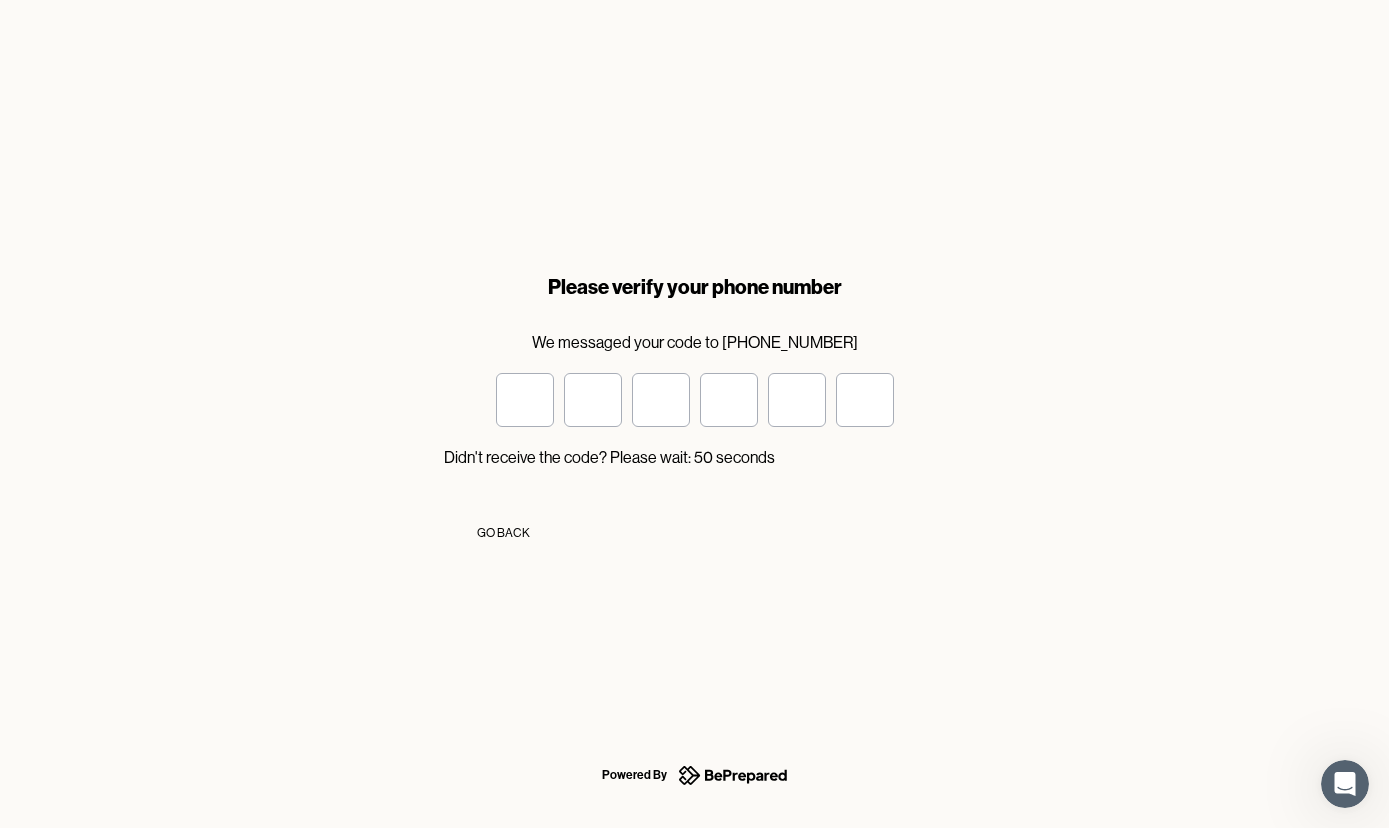 click at bounding box center [525, 401] 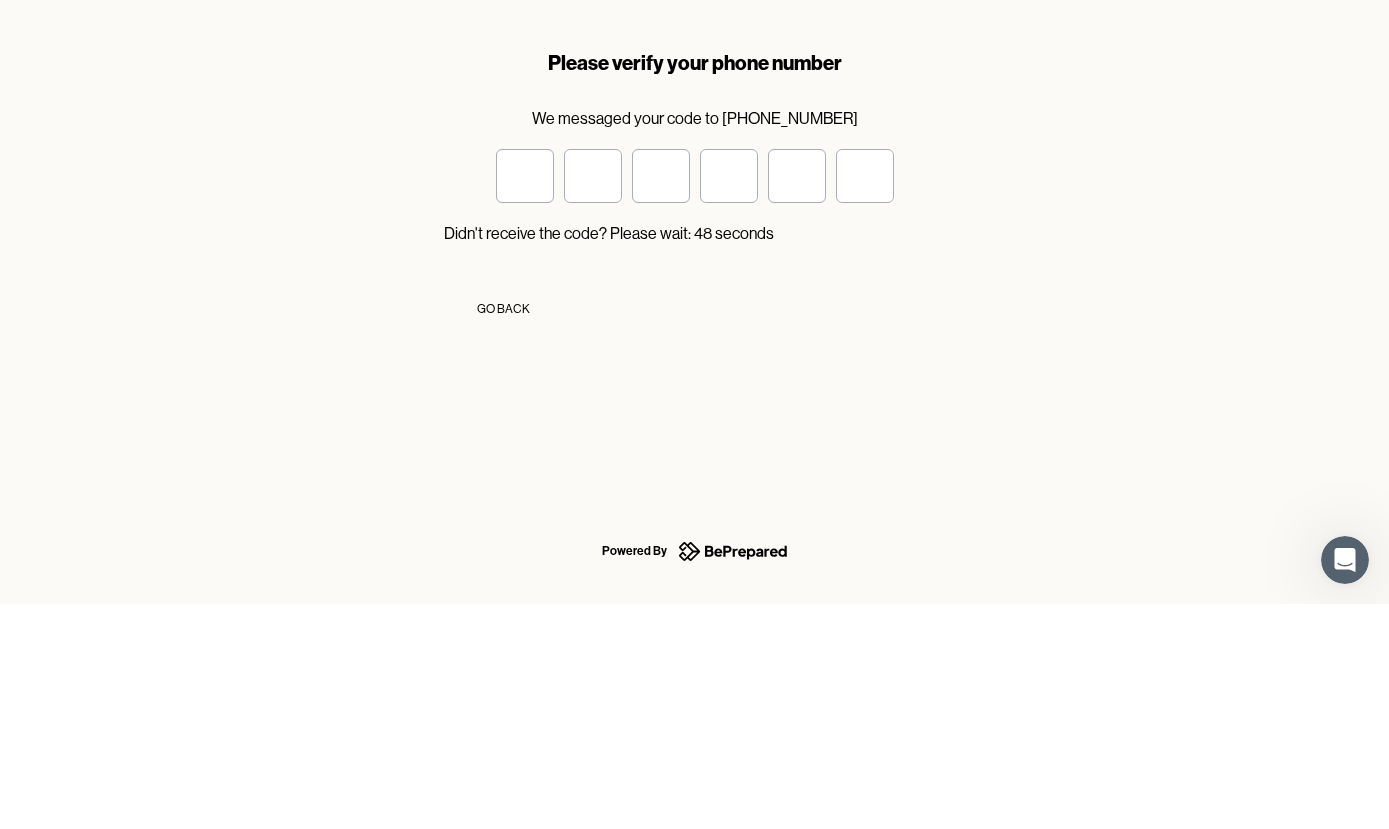 type on "*" 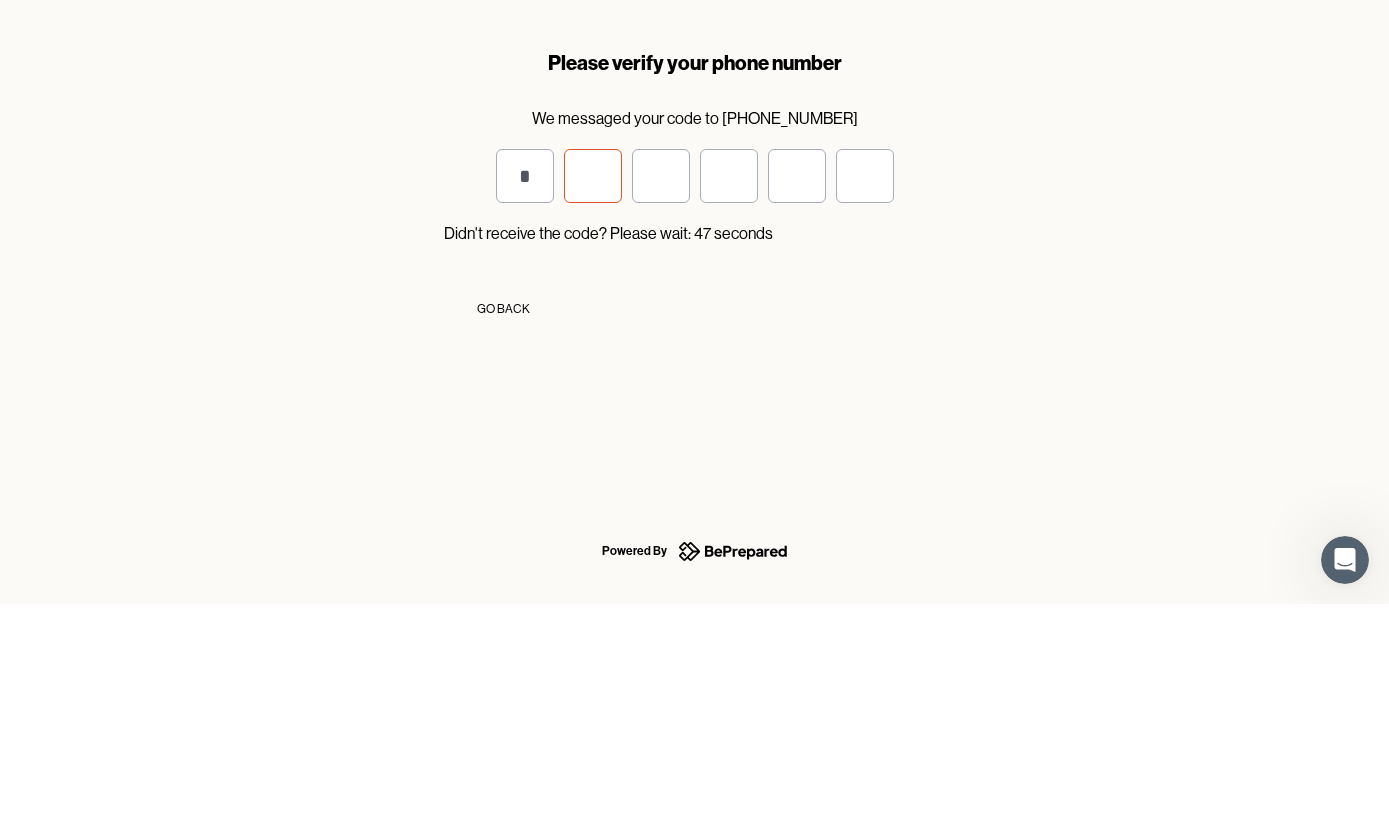 type on "*" 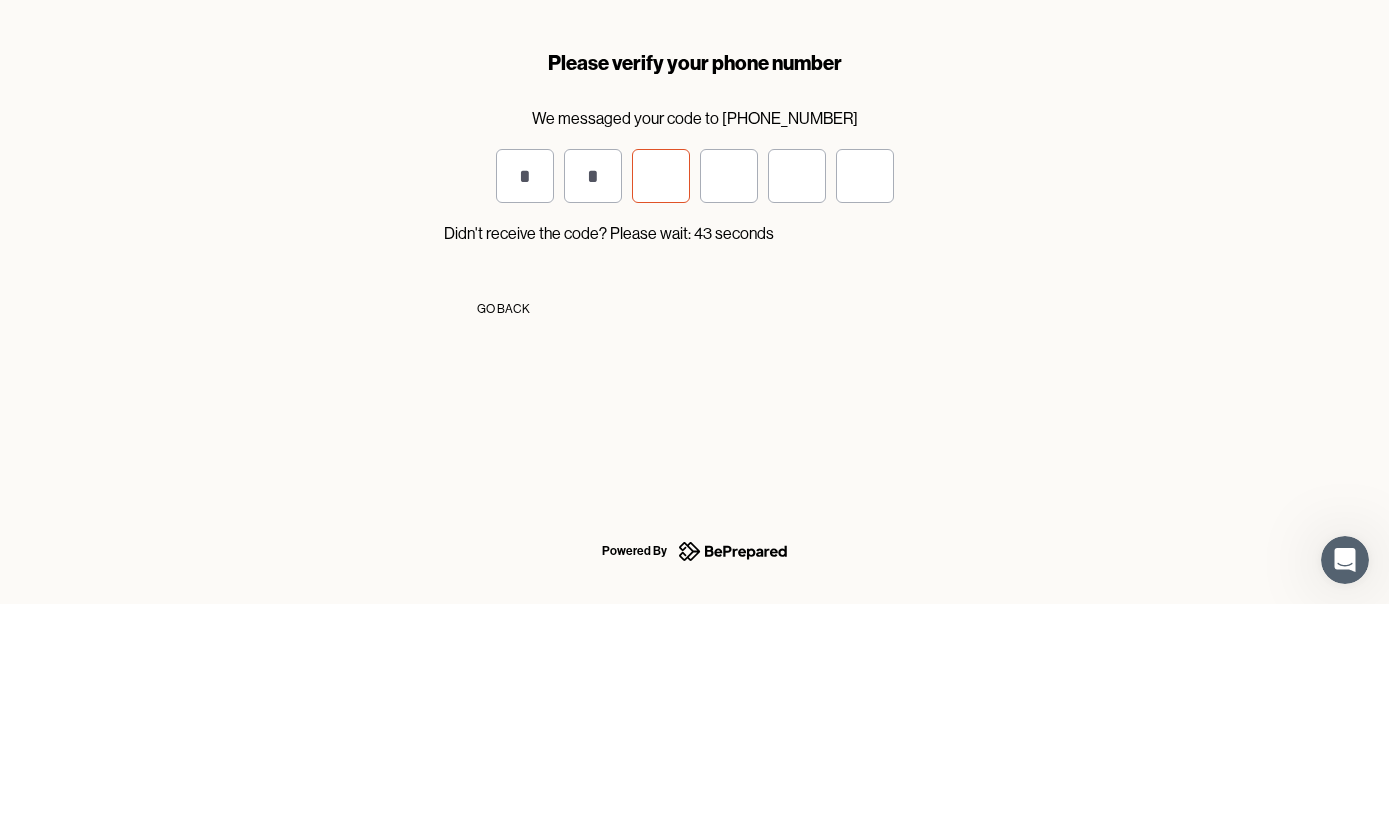 type on "*" 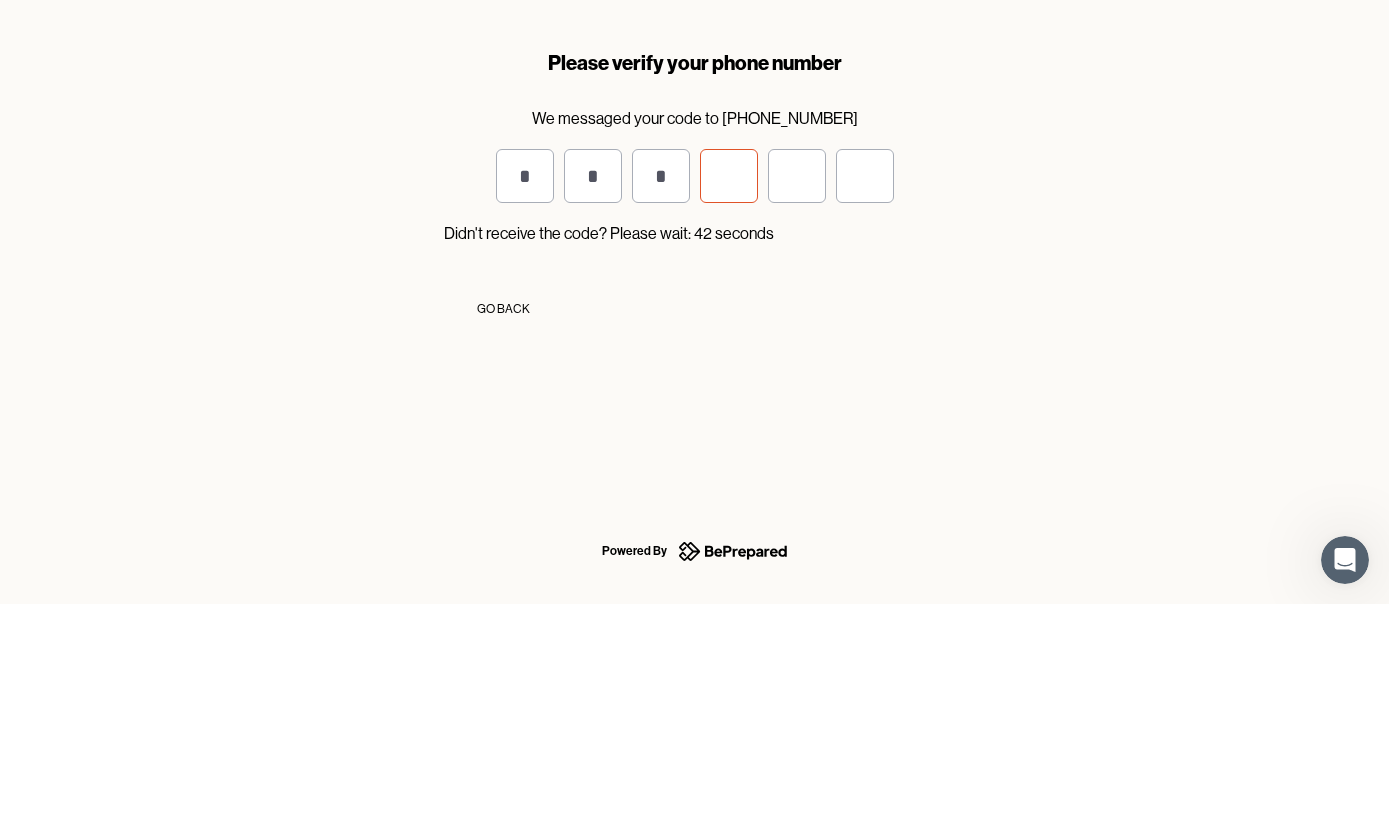 type on "*" 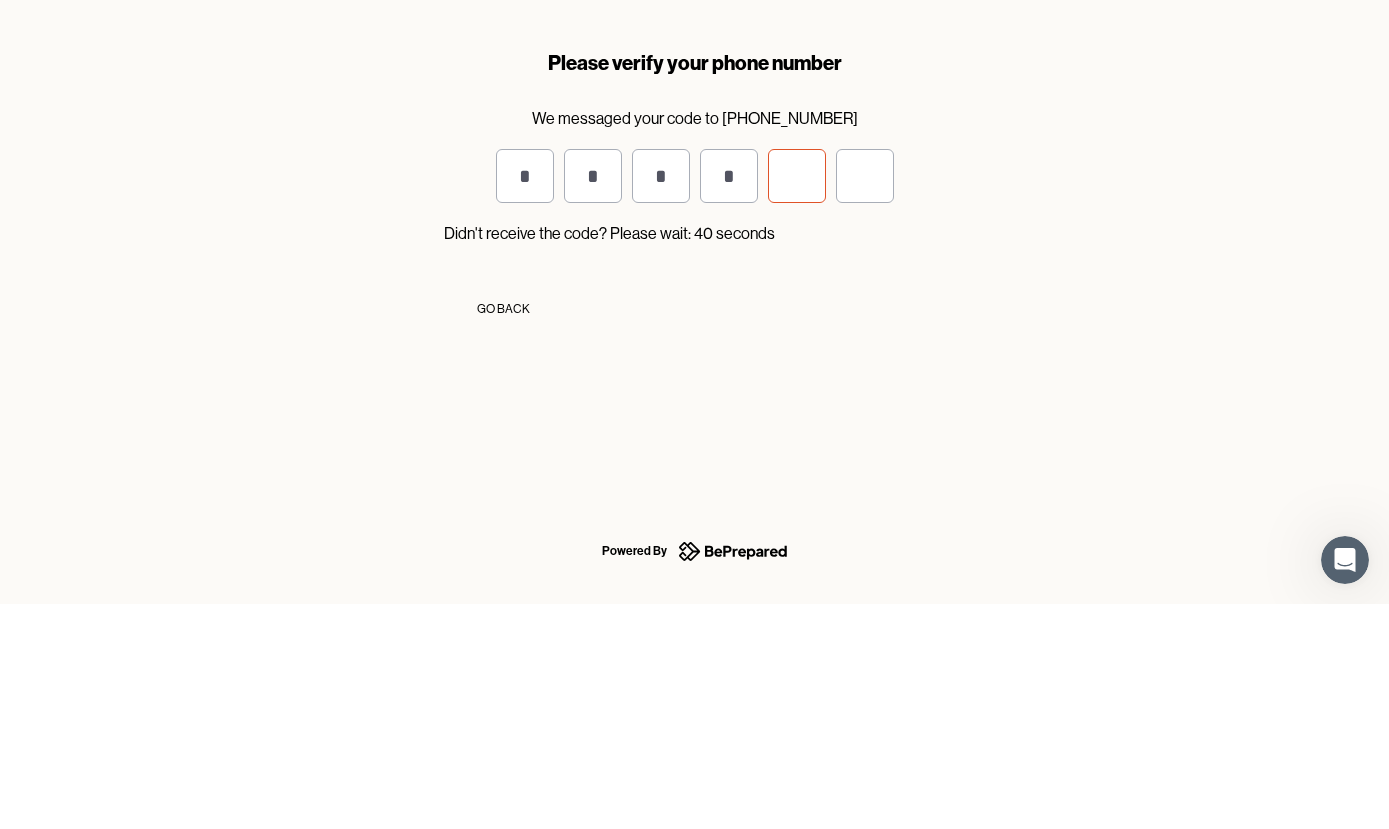 type on "*" 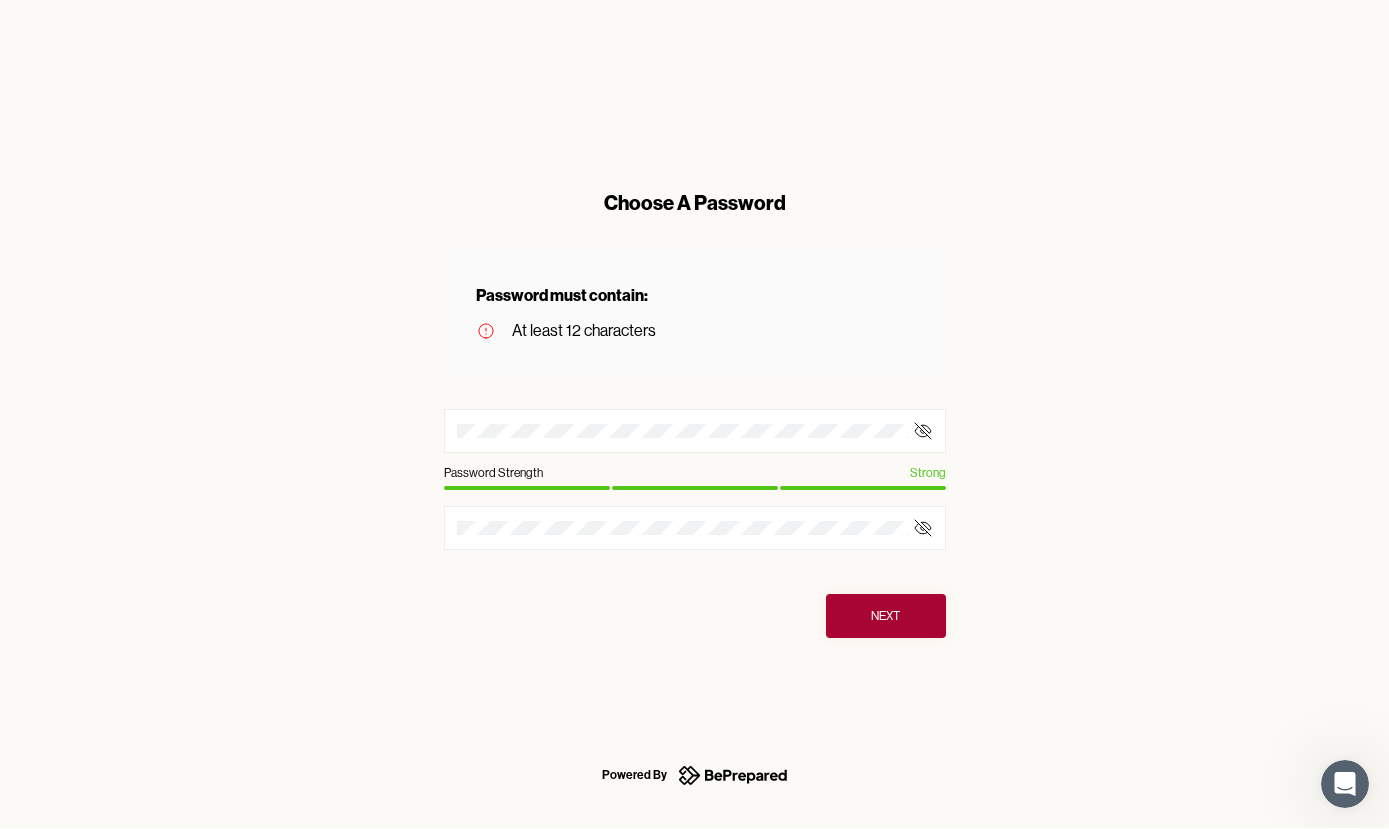 click 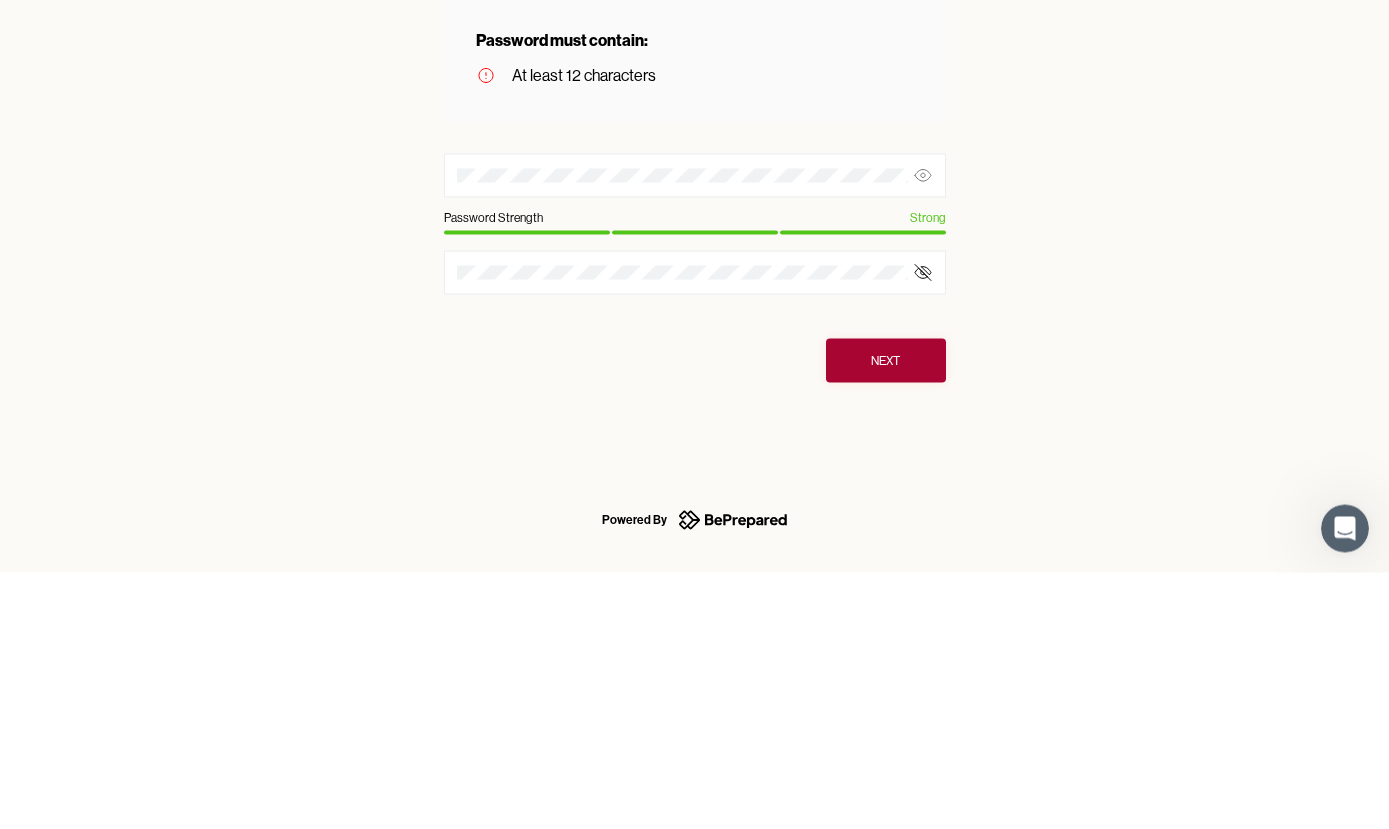 click 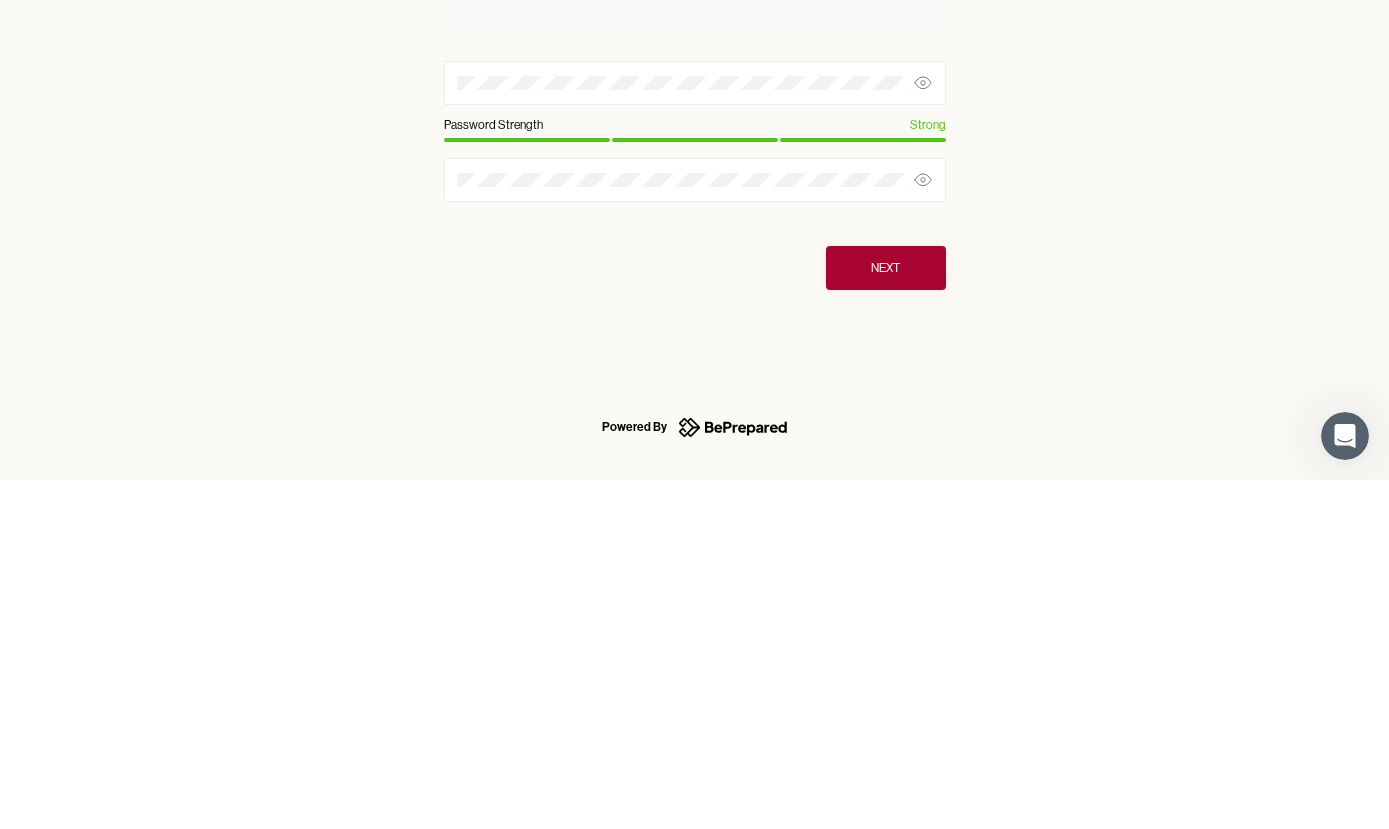 click on "Next" at bounding box center [885, 617] 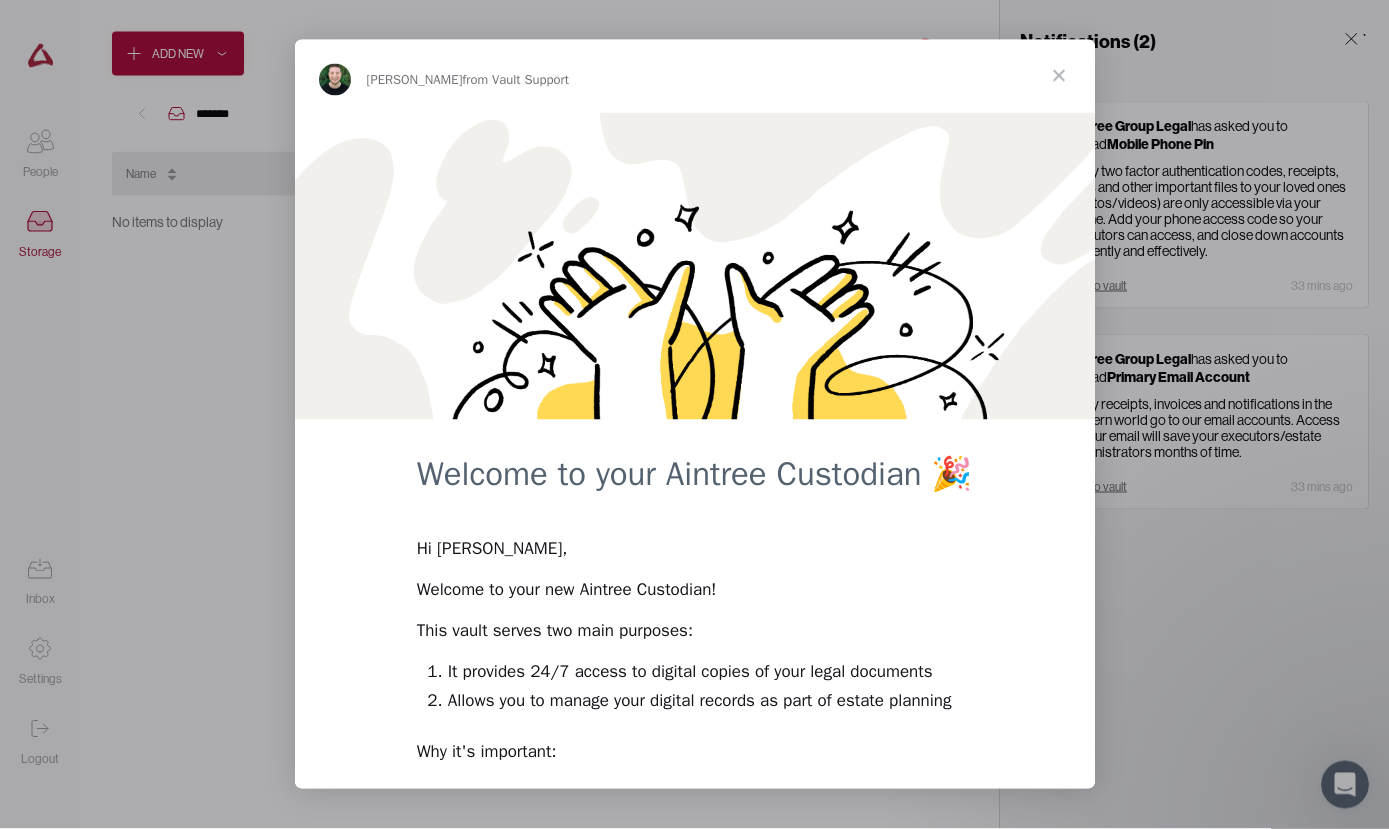 scroll, scrollTop: 0, scrollLeft: 0, axis: both 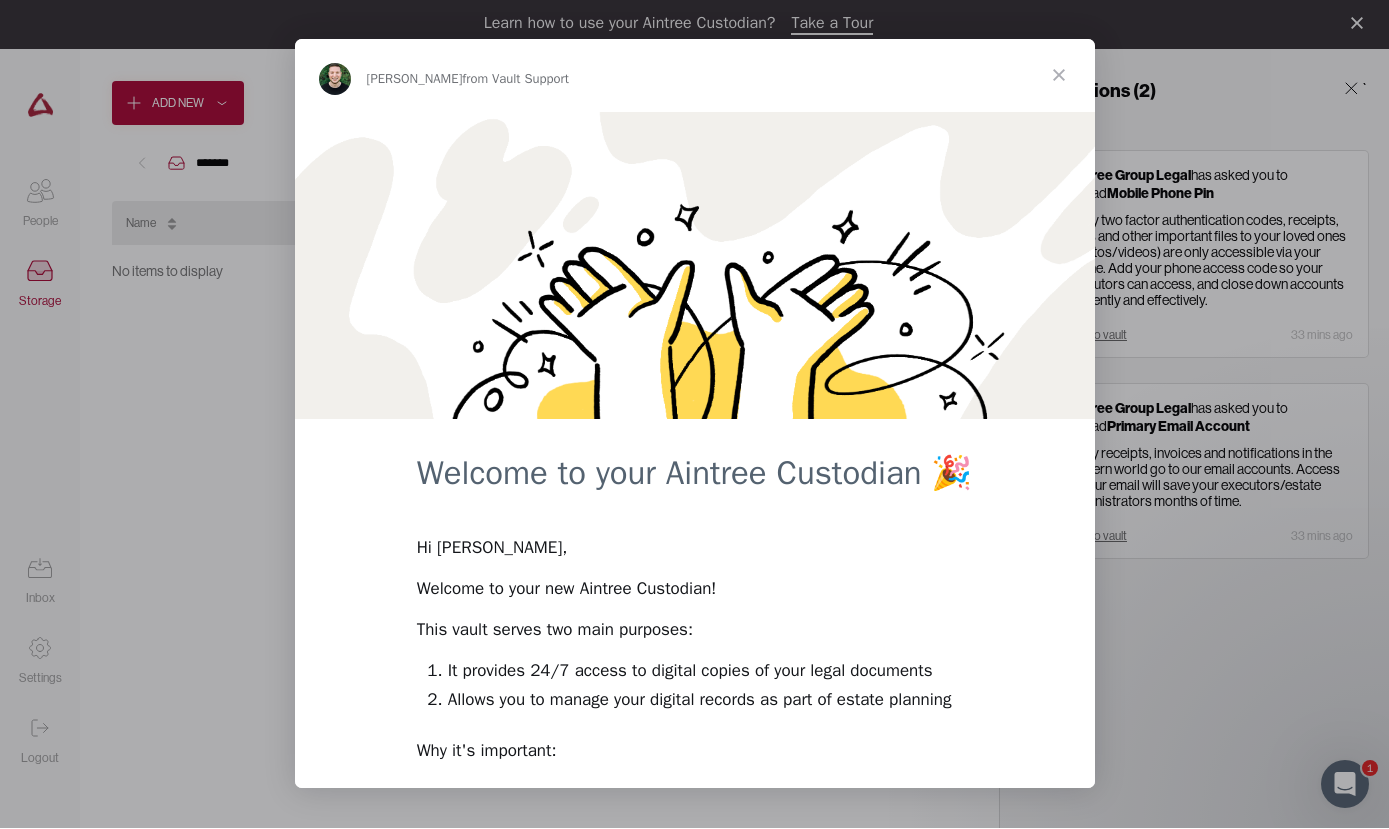 click at bounding box center [1059, 75] 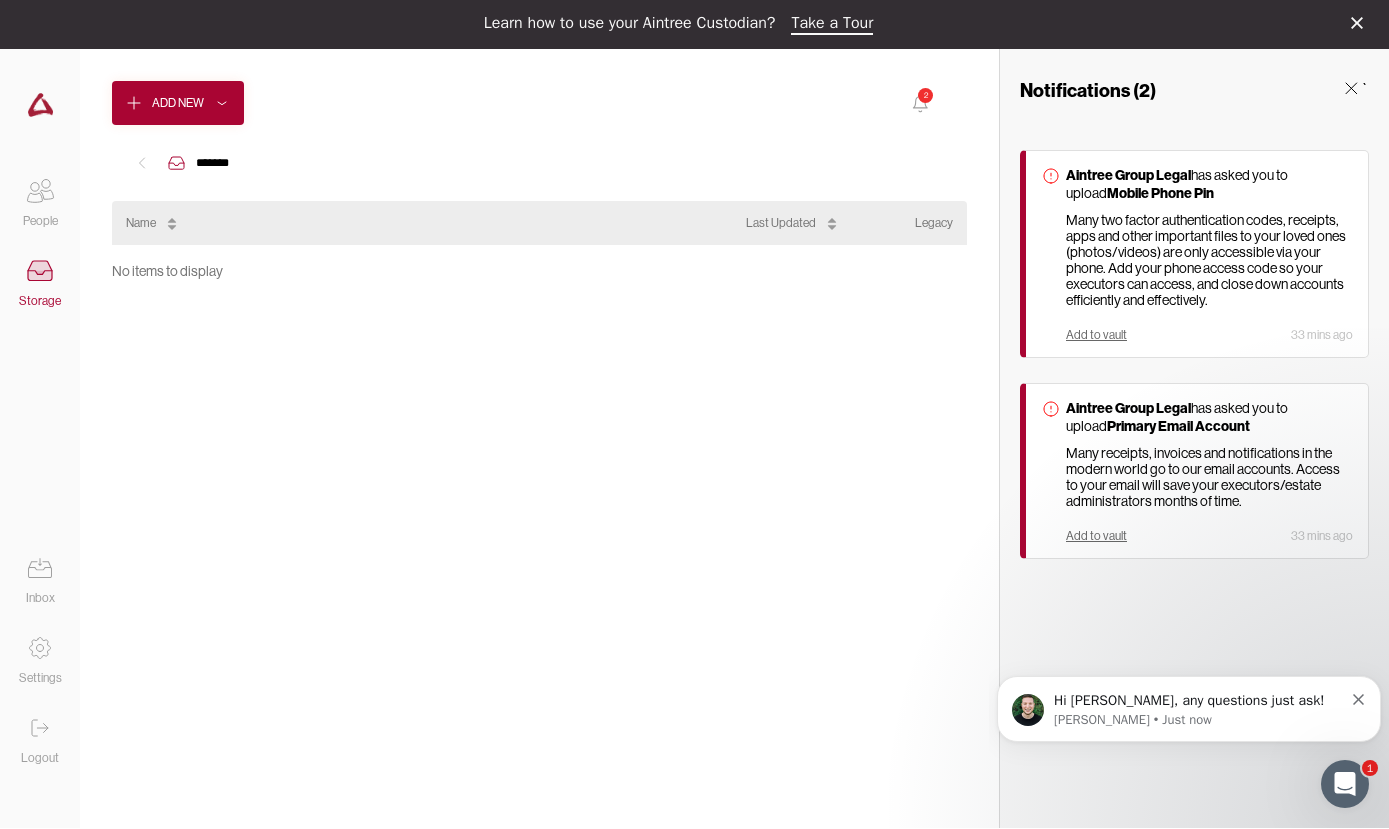 scroll, scrollTop: 0, scrollLeft: 0, axis: both 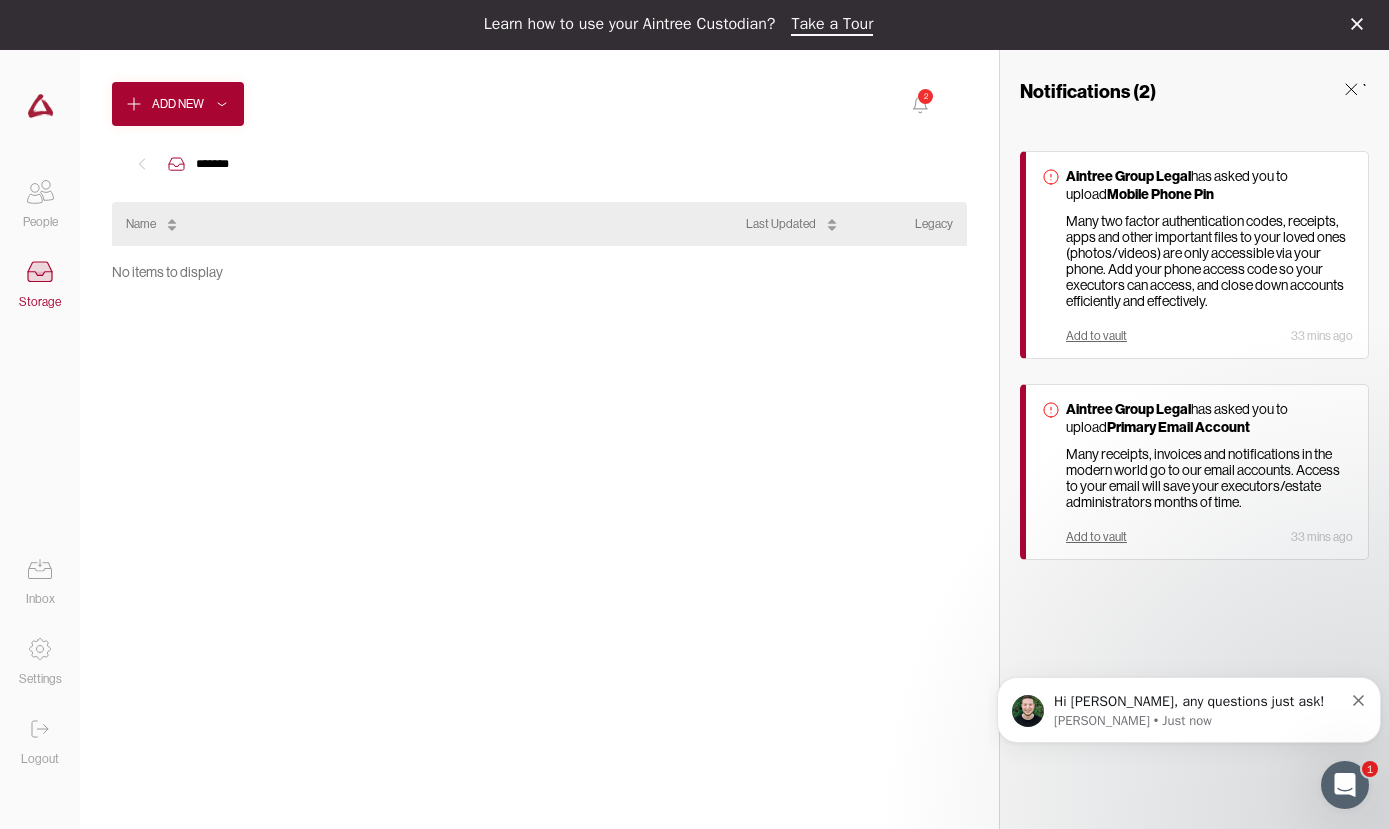 click on "2" at bounding box center [925, 96] 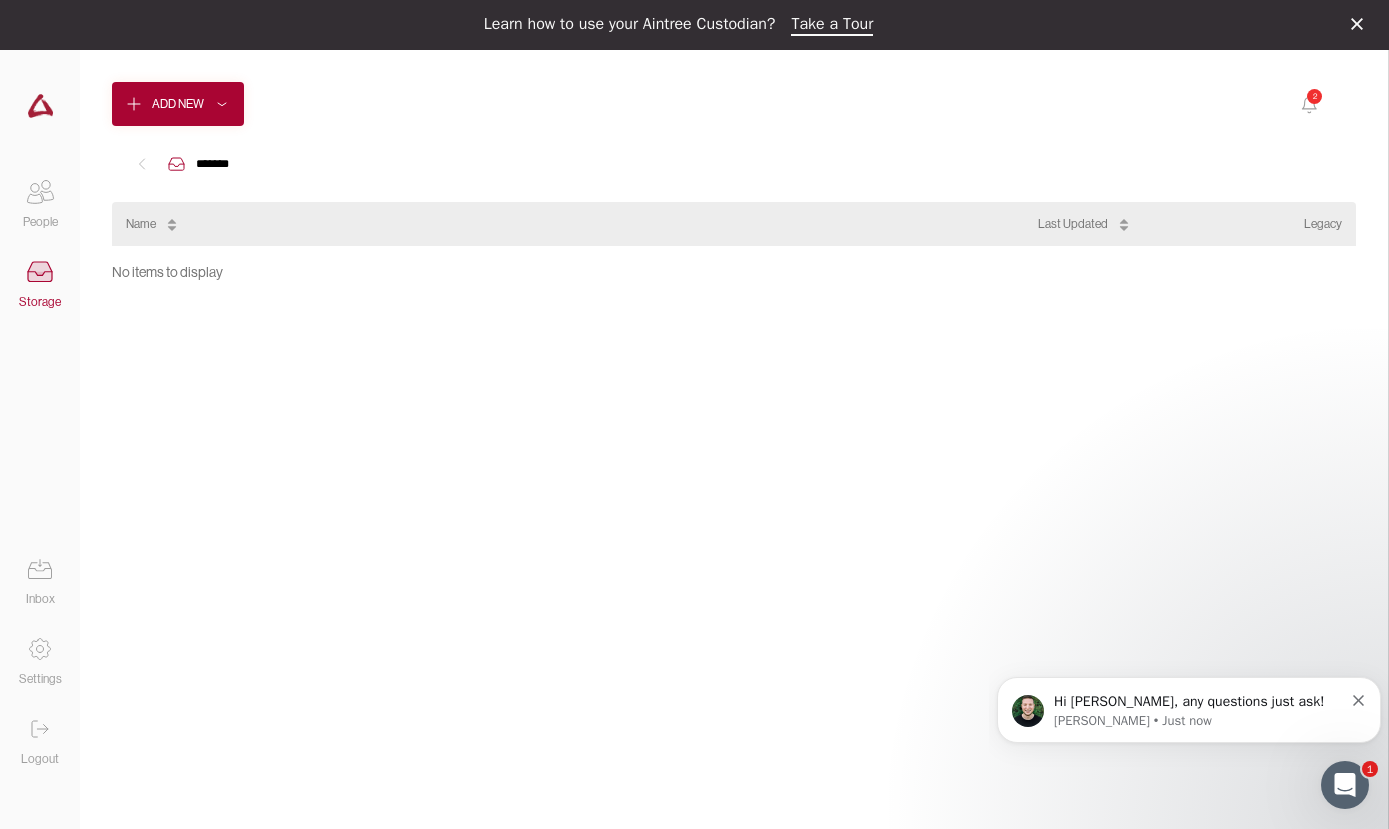 click on "Add New 2" at bounding box center [734, 104] 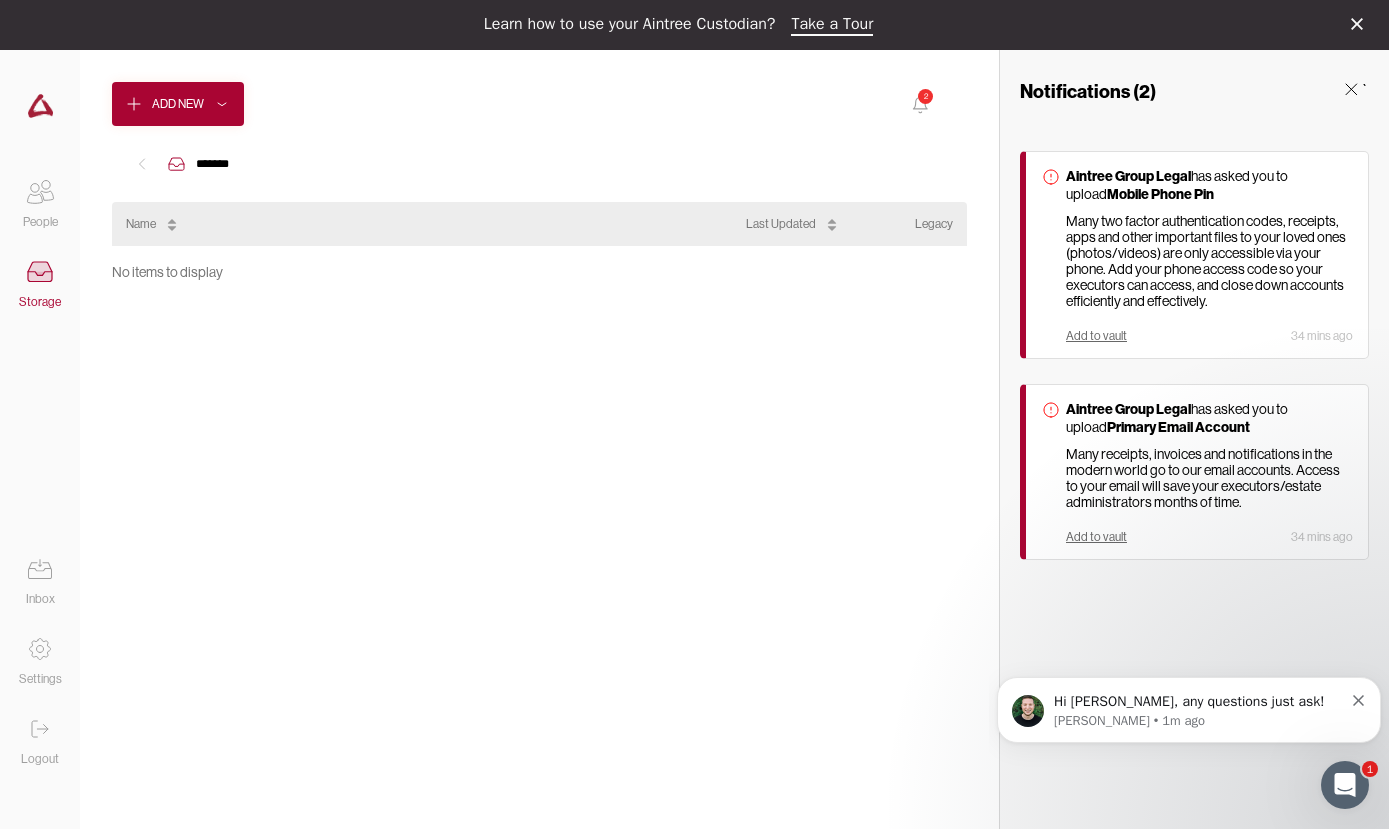 click on "Add to vault" at bounding box center [1096, 336] 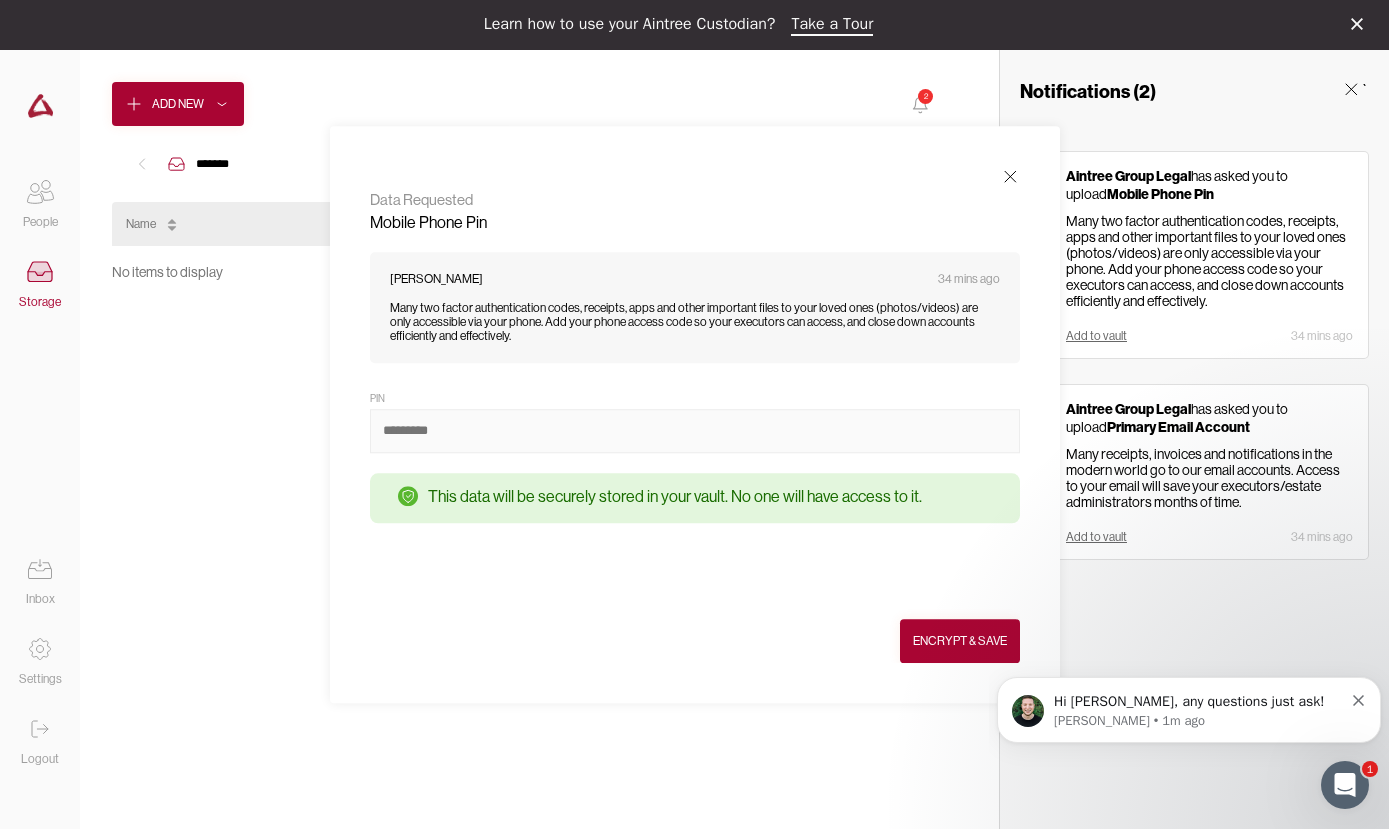 click at bounding box center (695, 431) 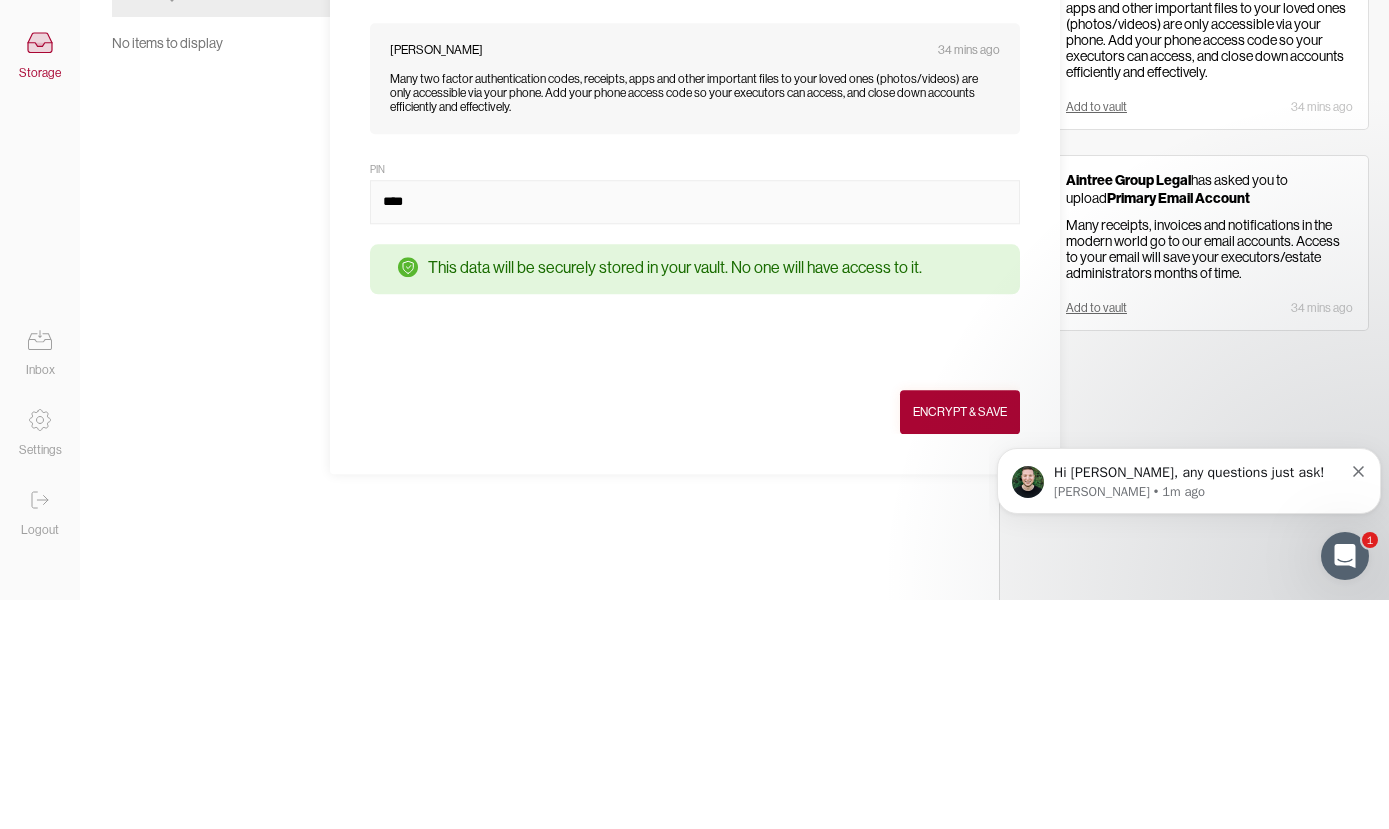 type on "****" 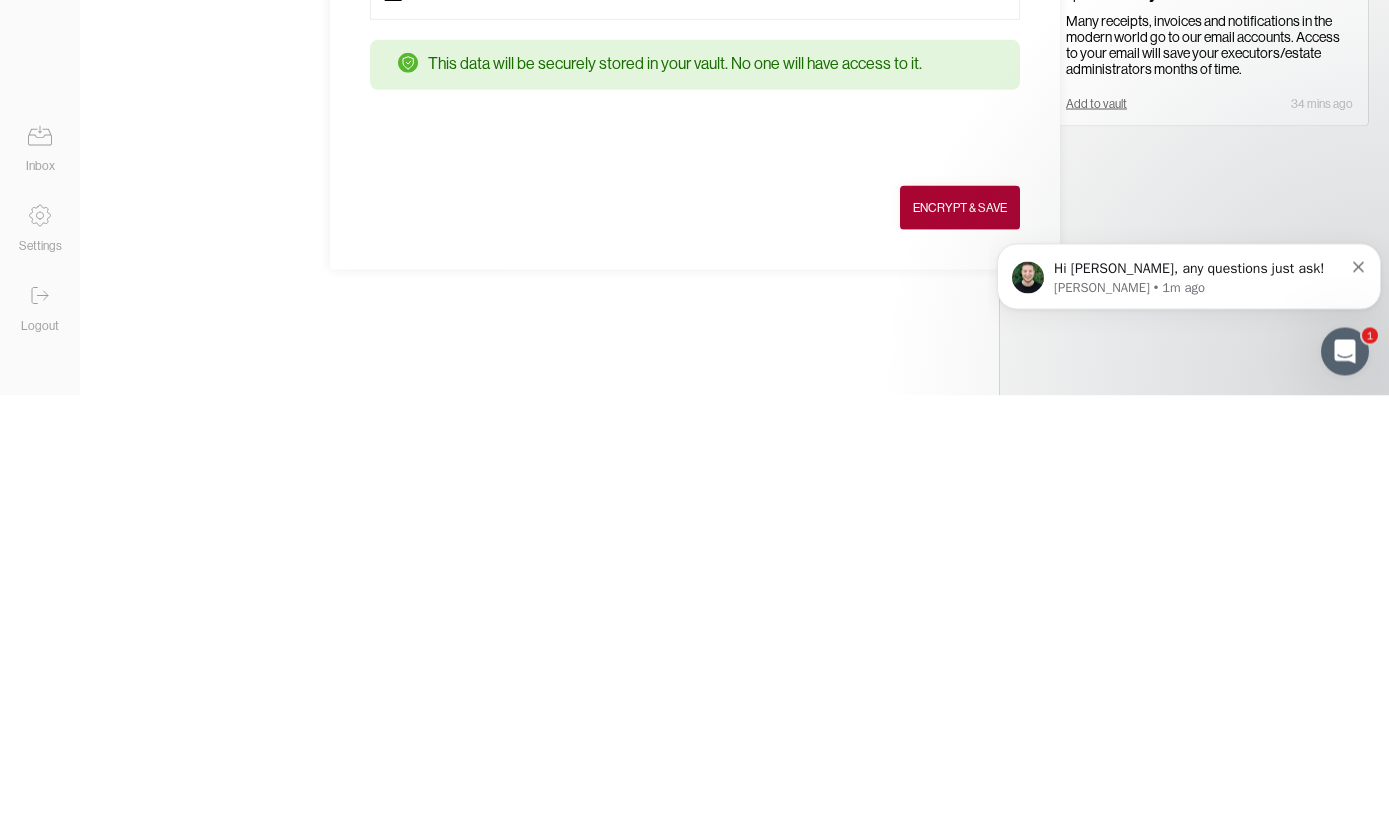 click on "Encrypt & Save" at bounding box center [960, 641] 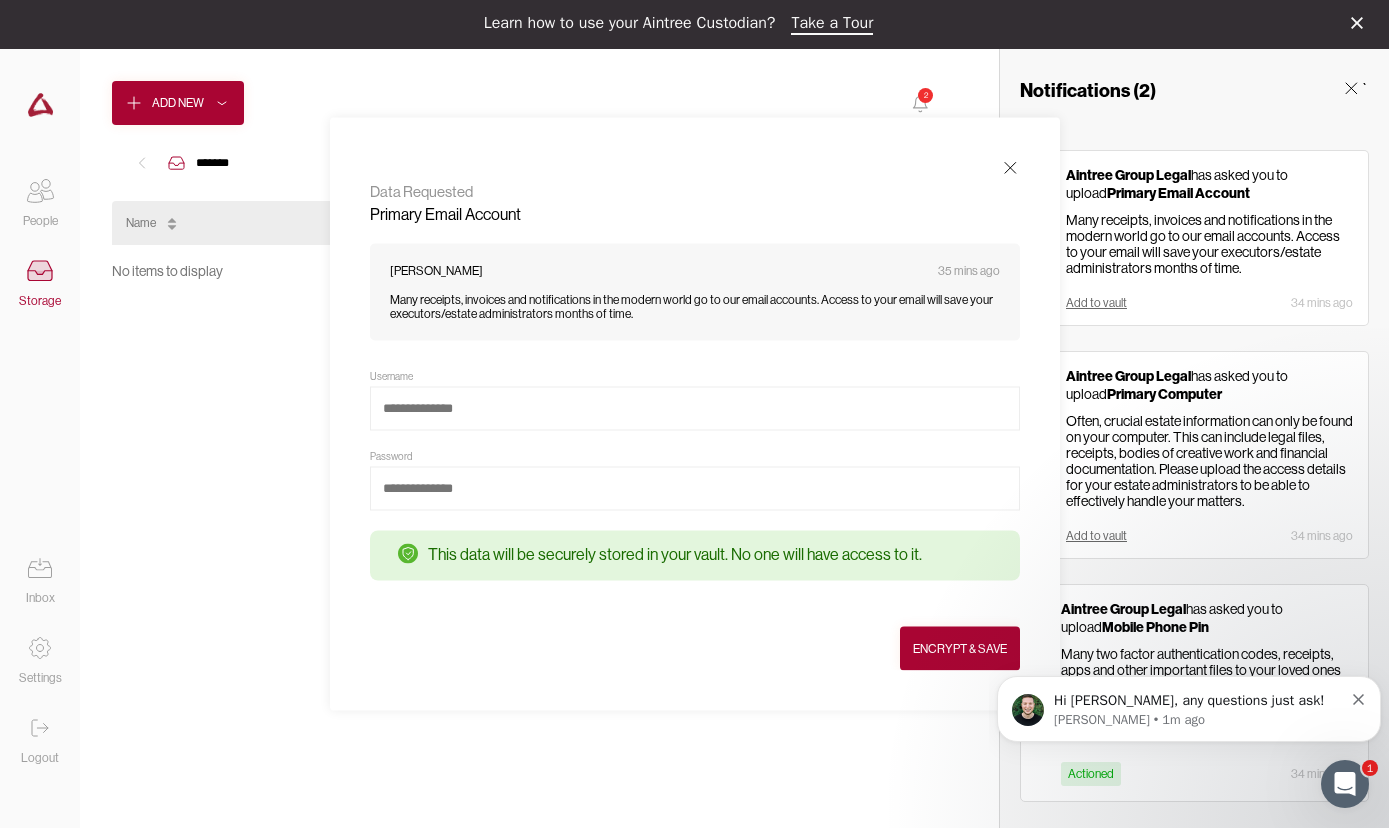 click at bounding box center (1359, 697) 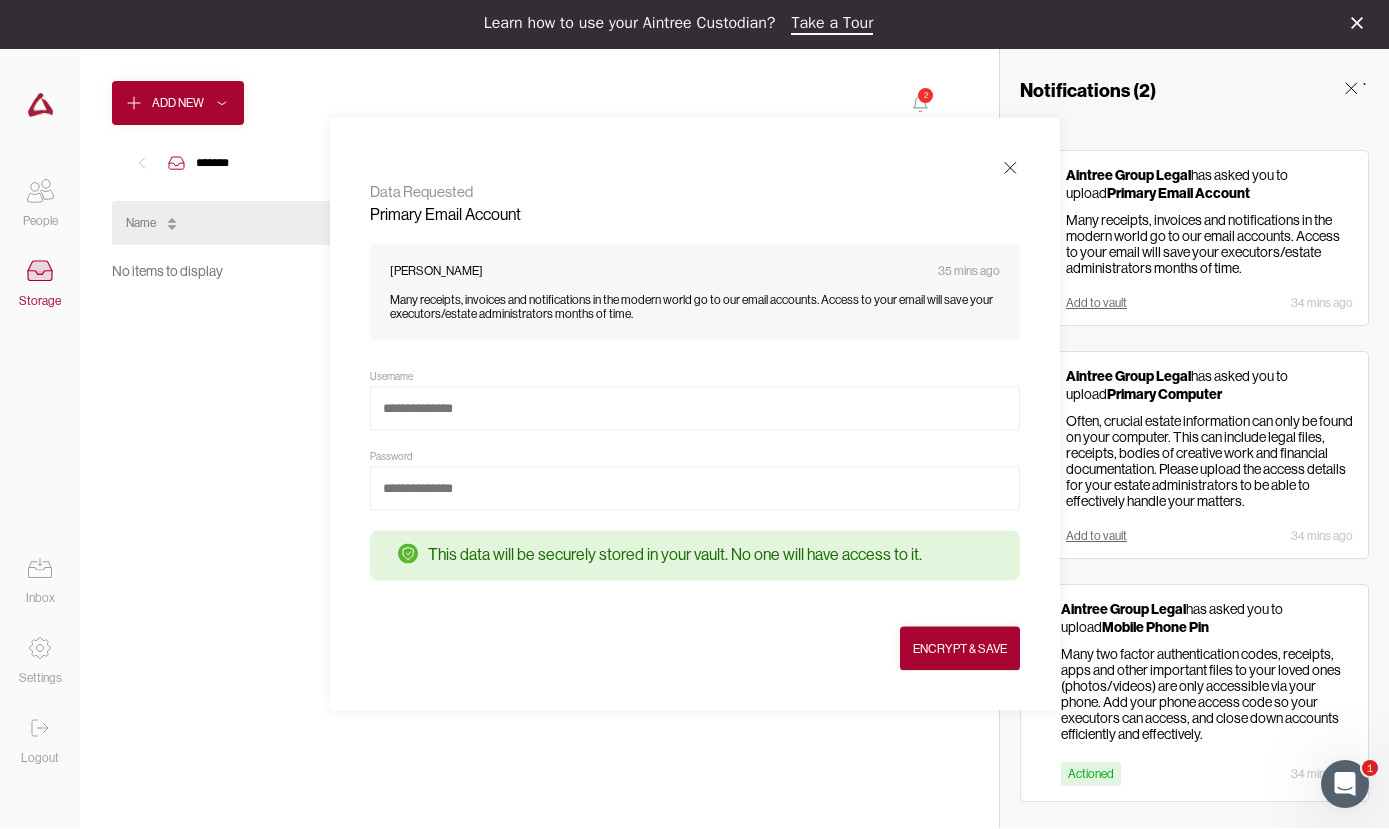 scroll, scrollTop: 7, scrollLeft: 0, axis: vertical 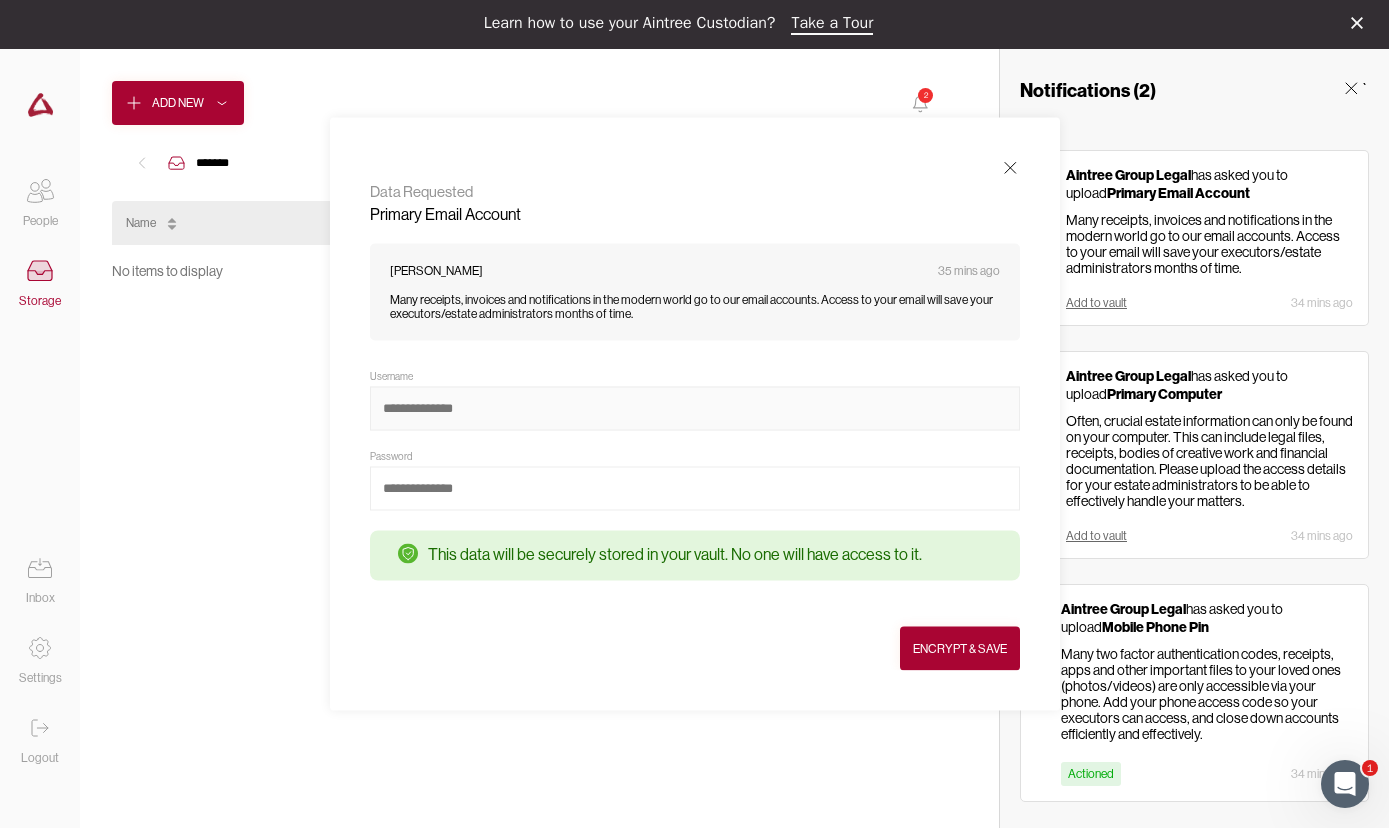 click at bounding box center (695, 409) 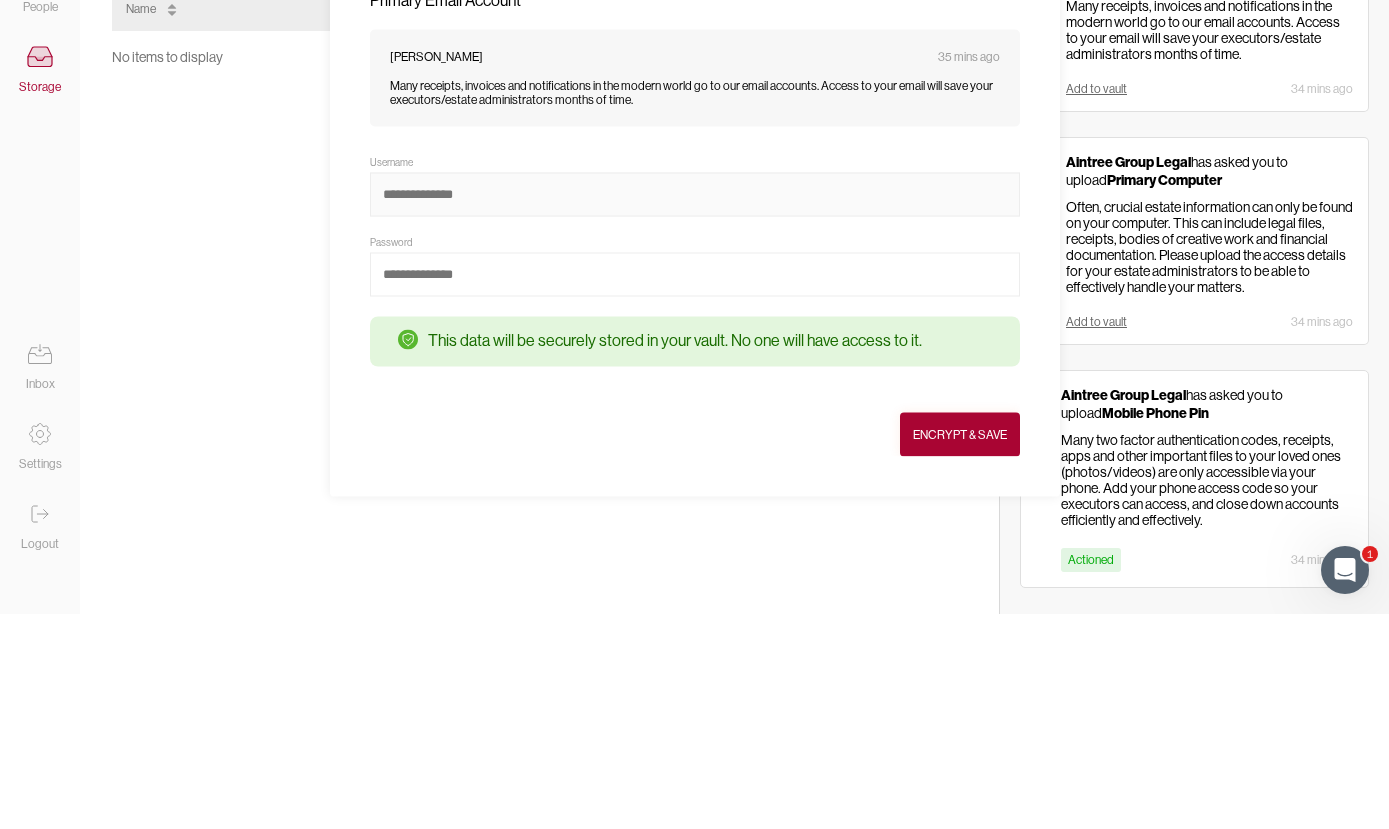 type on "**********" 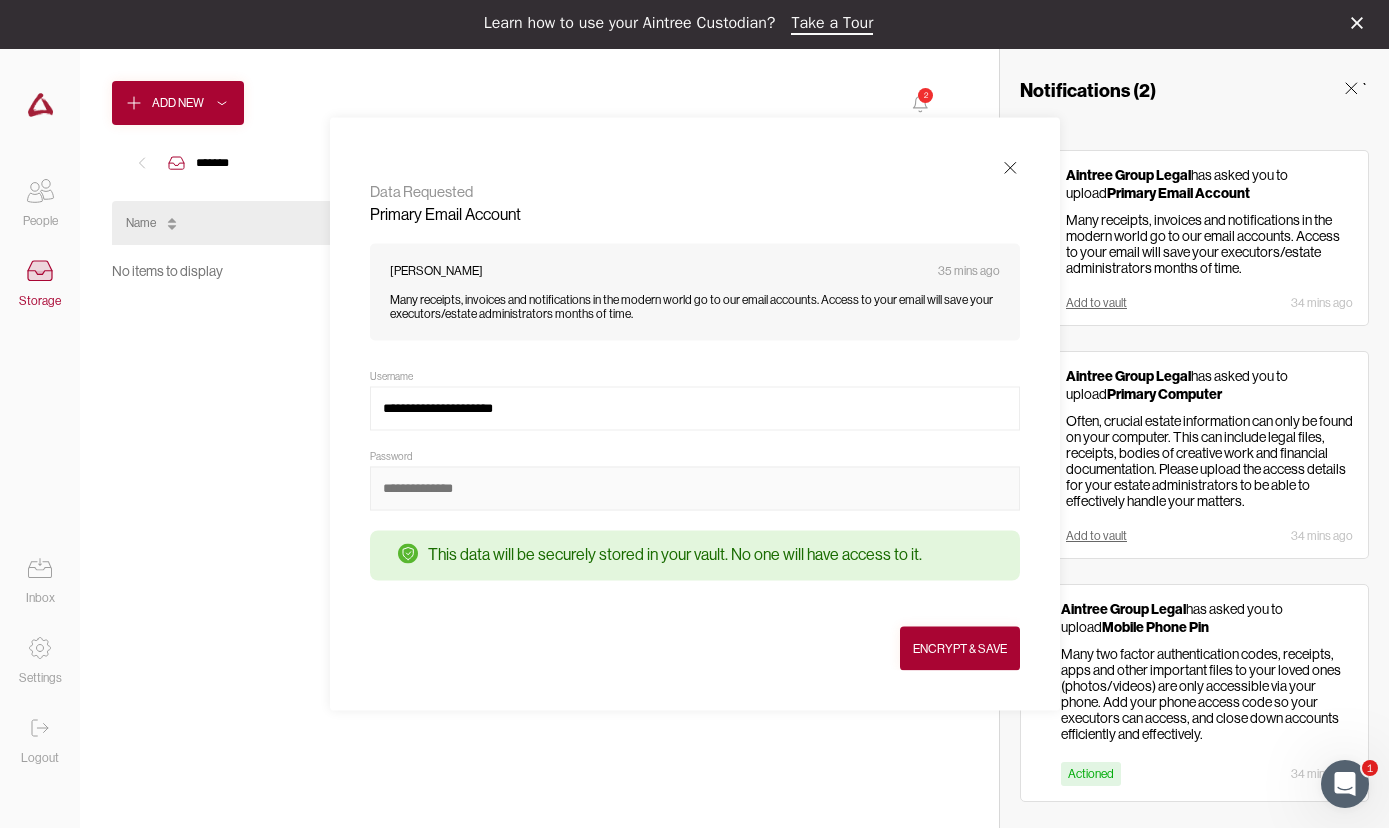 click at bounding box center (695, 489) 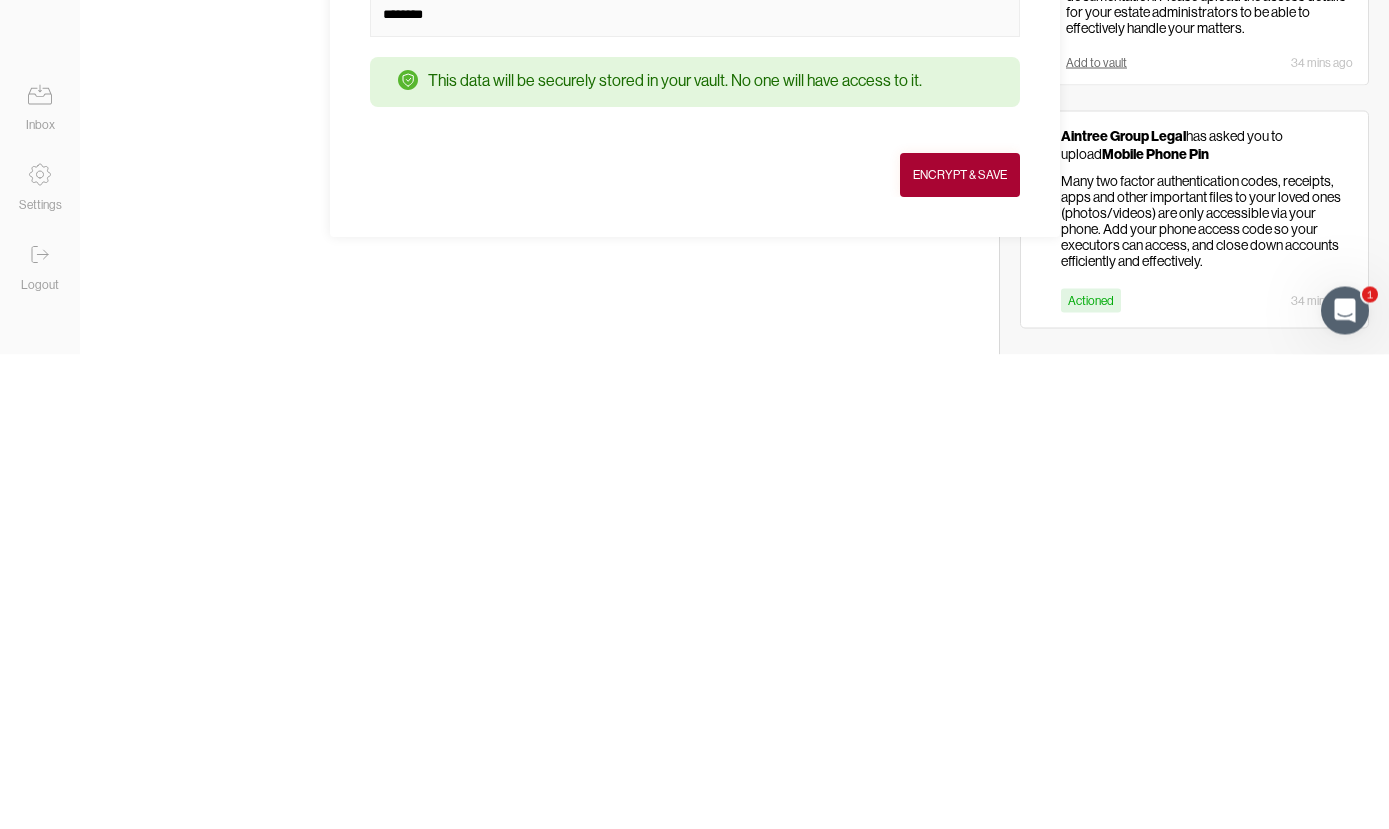 type on "********" 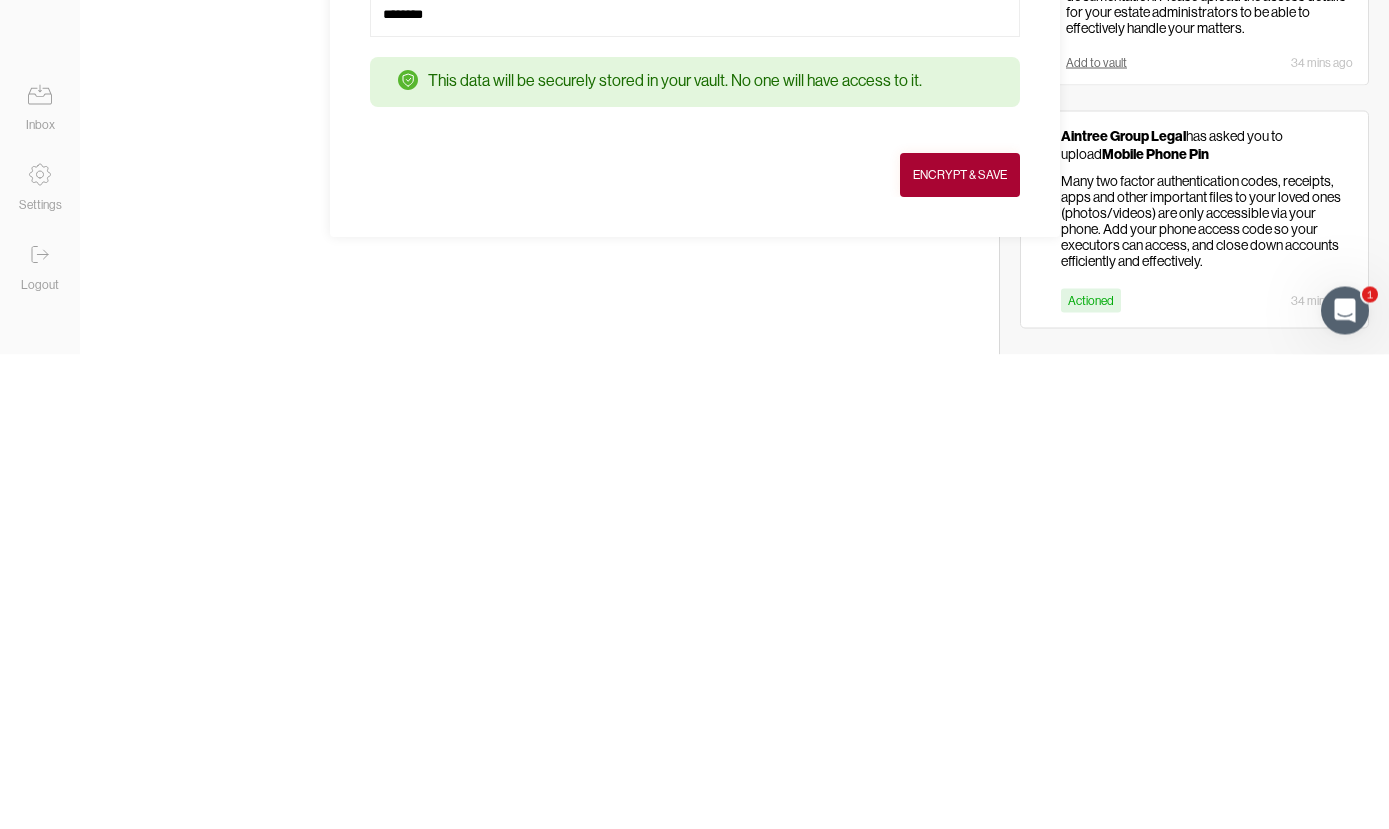 click on "Encrypt & Save" at bounding box center (960, 649) 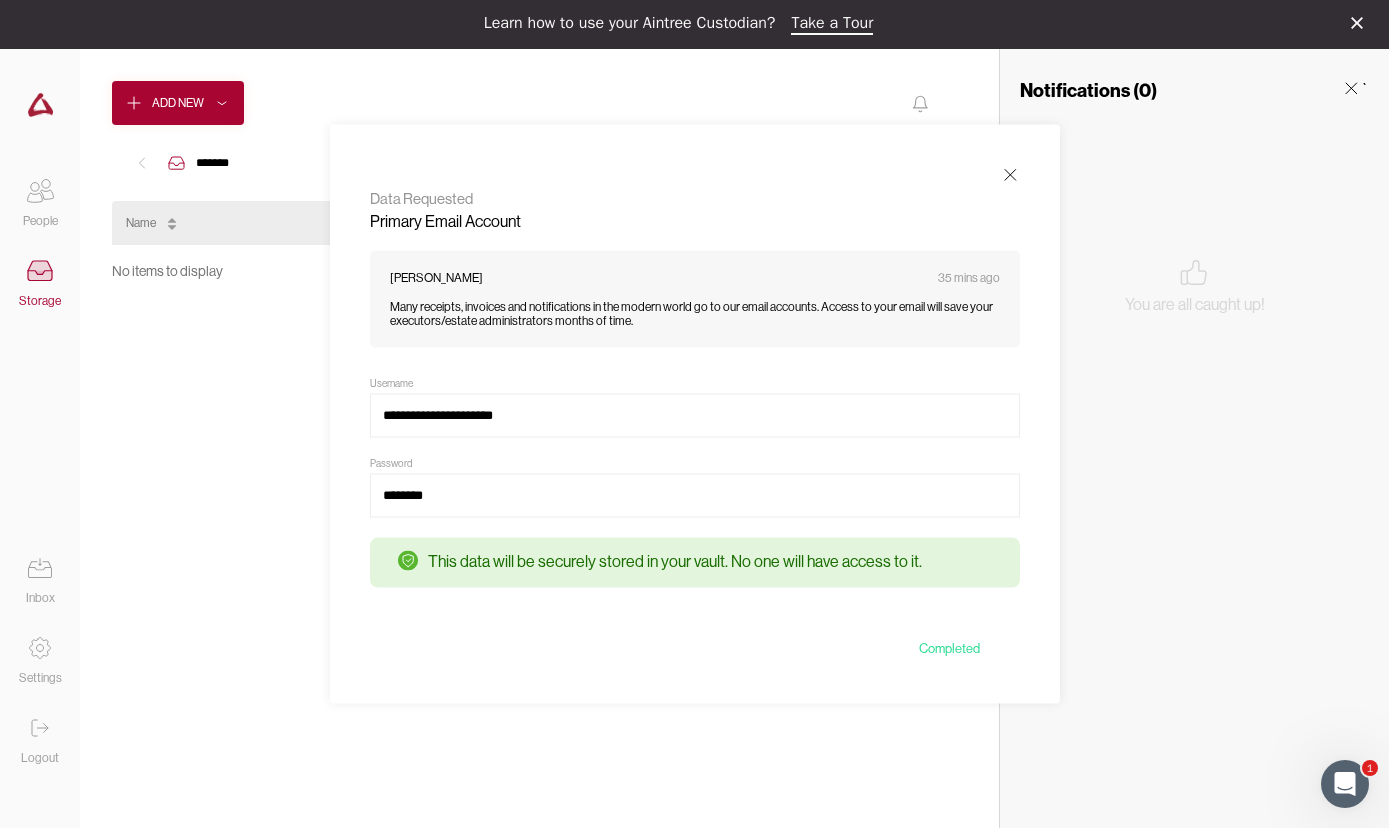 scroll, scrollTop: 0, scrollLeft: 0, axis: both 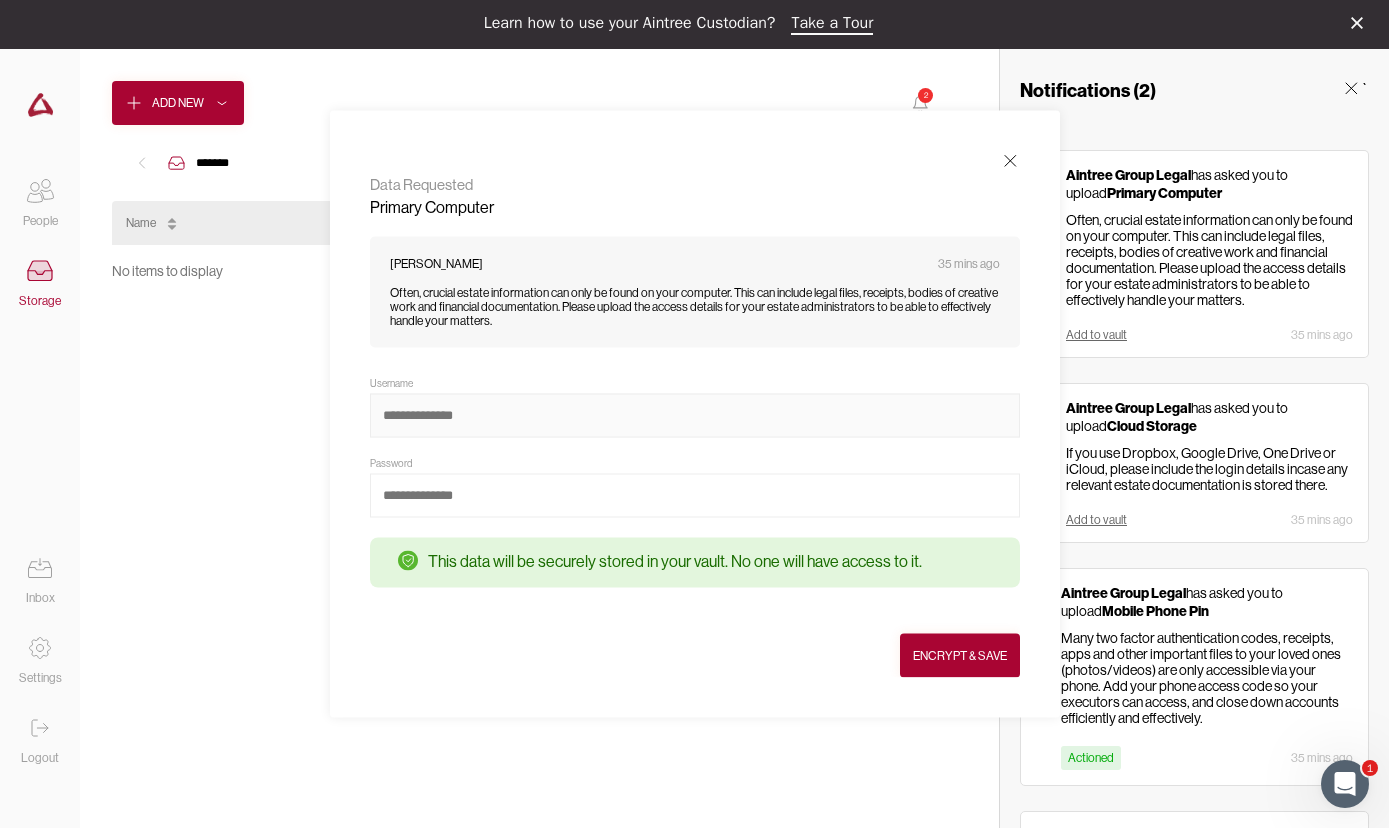 click at bounding box center [695, 416] 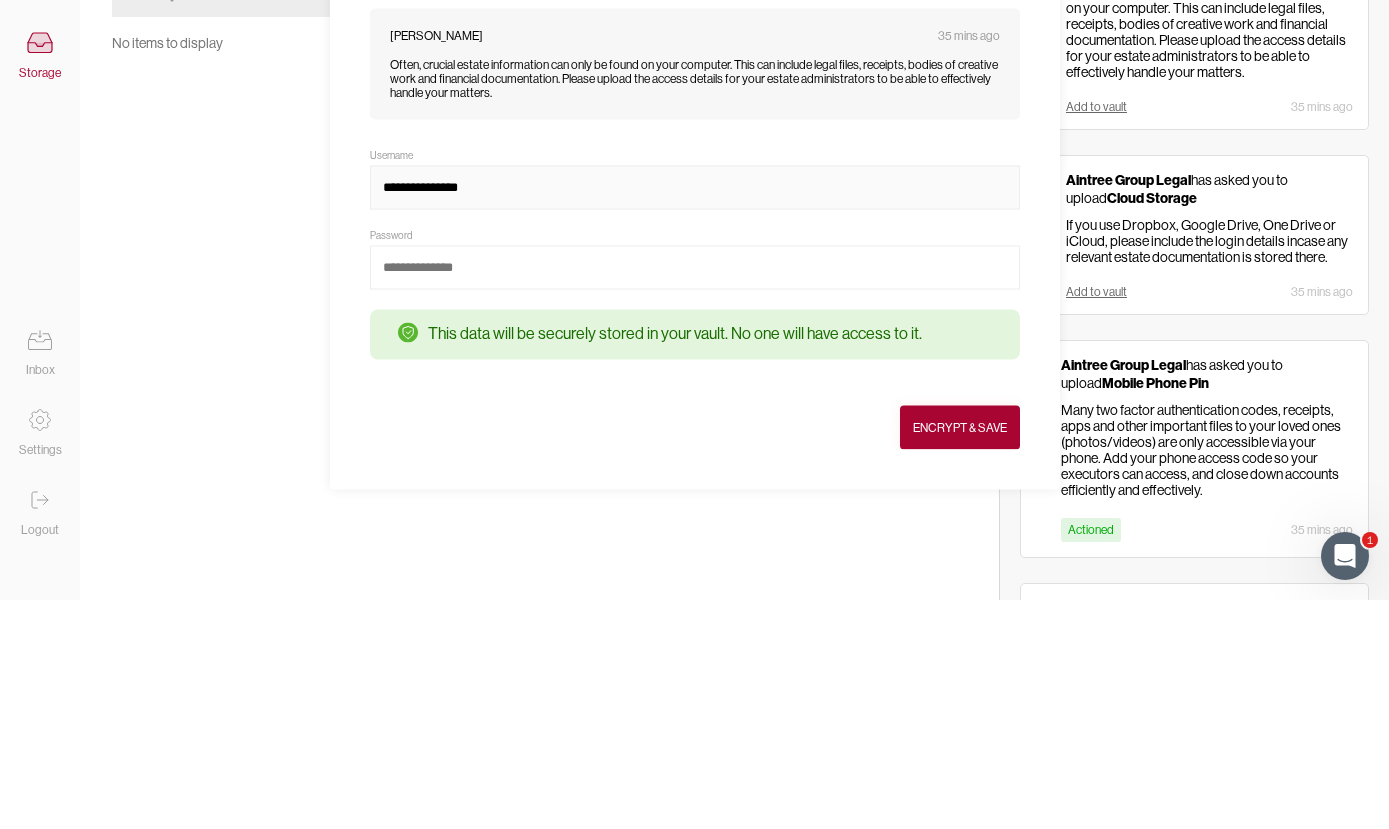 type on "**********" 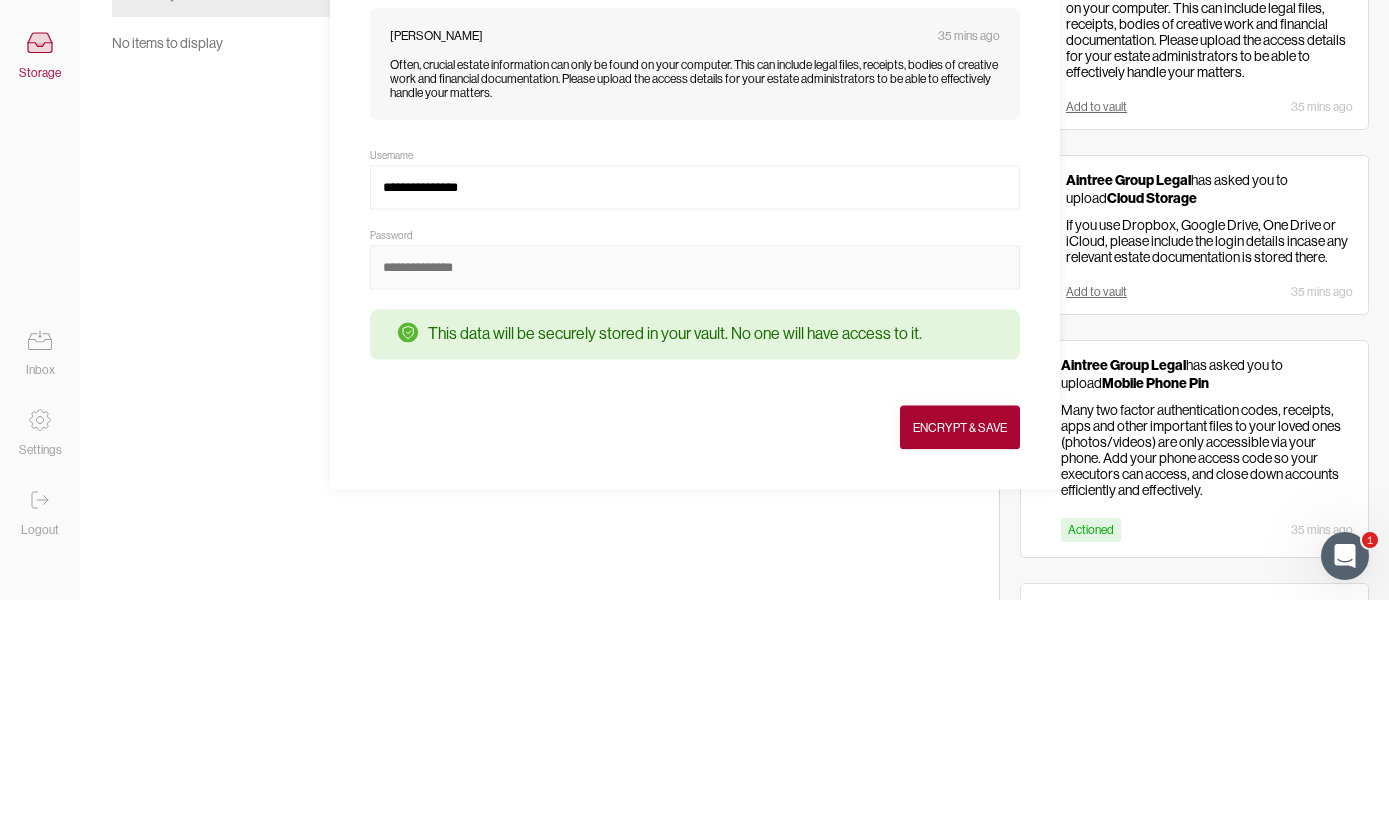 click at bounding box center (695, 496) 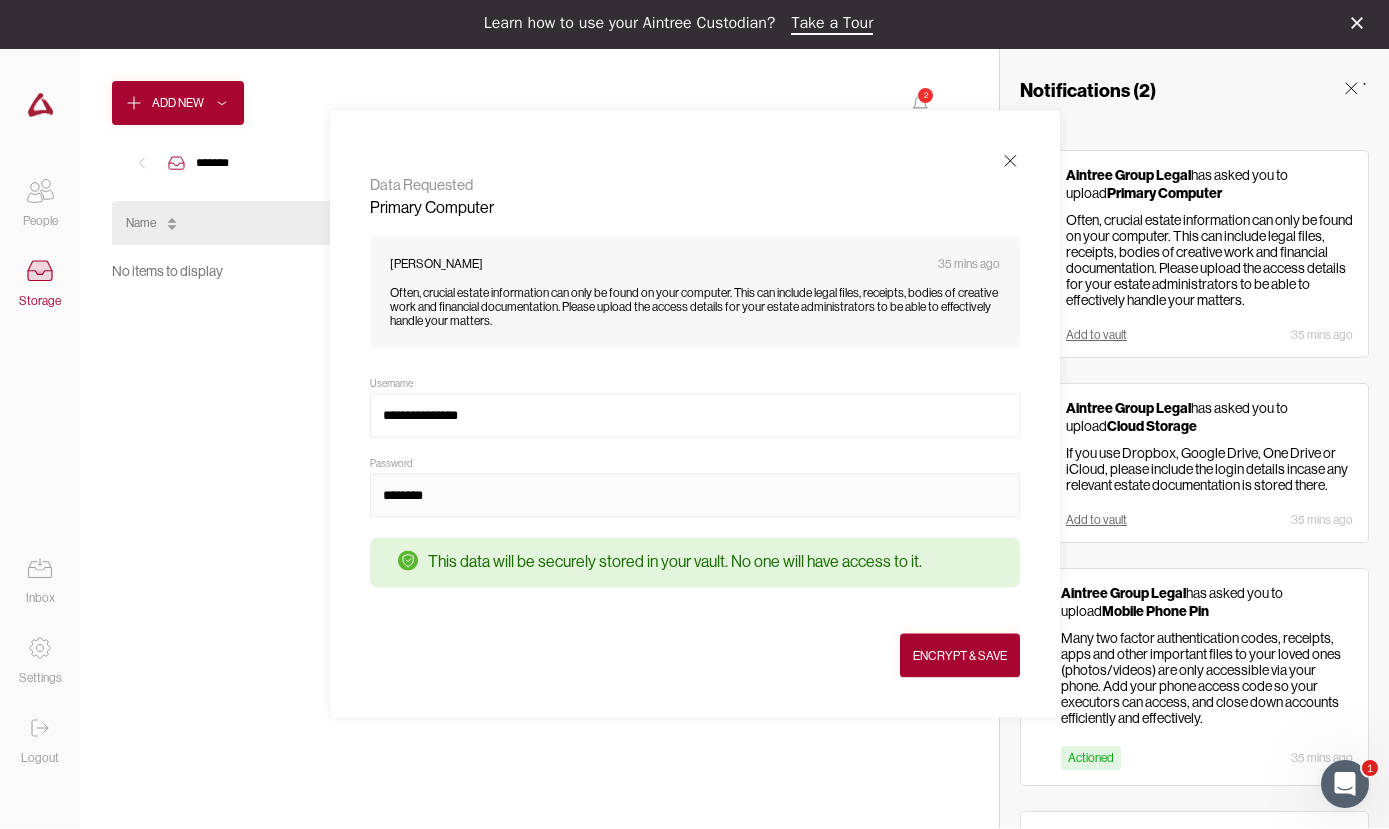 type on "********" 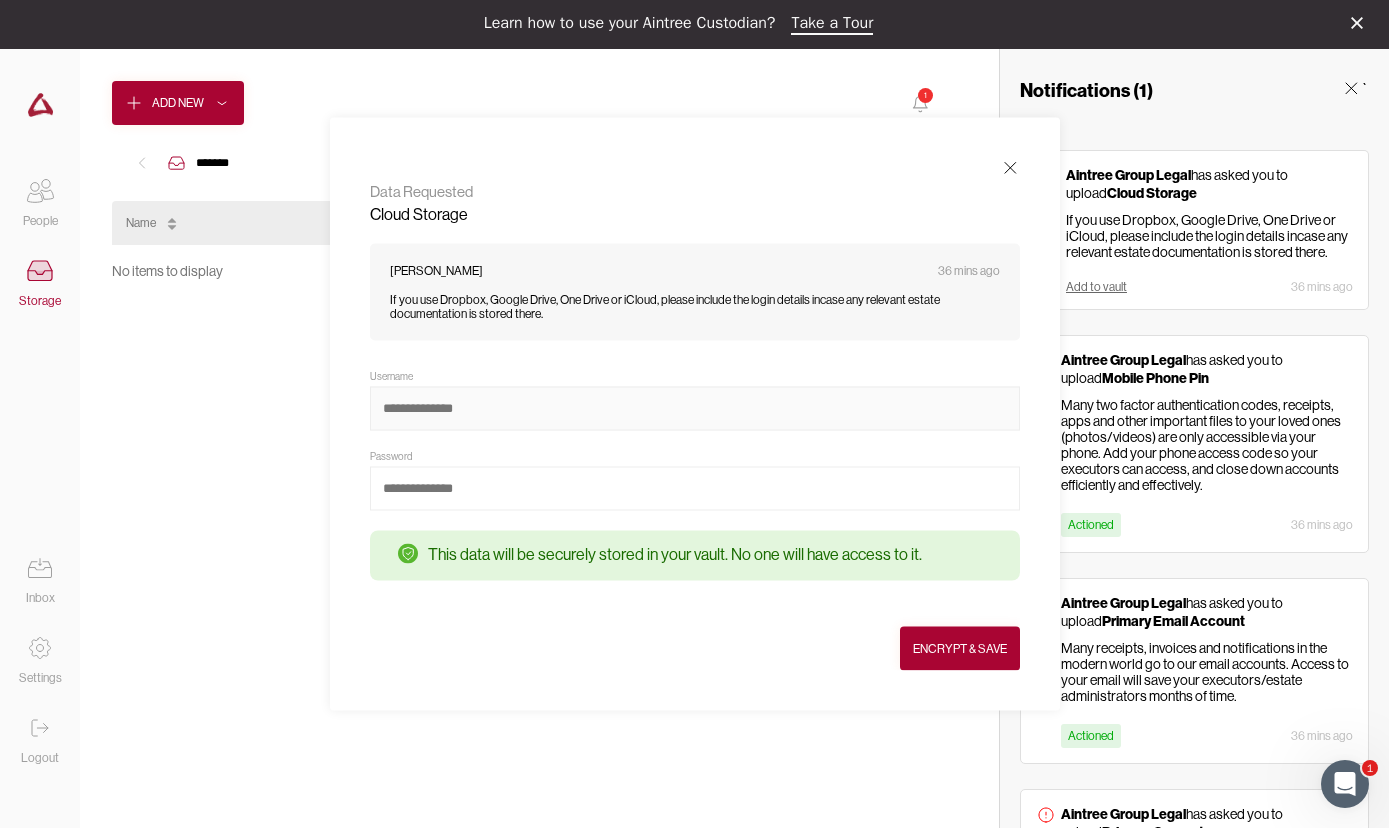 click at bounding box center [695, 409] 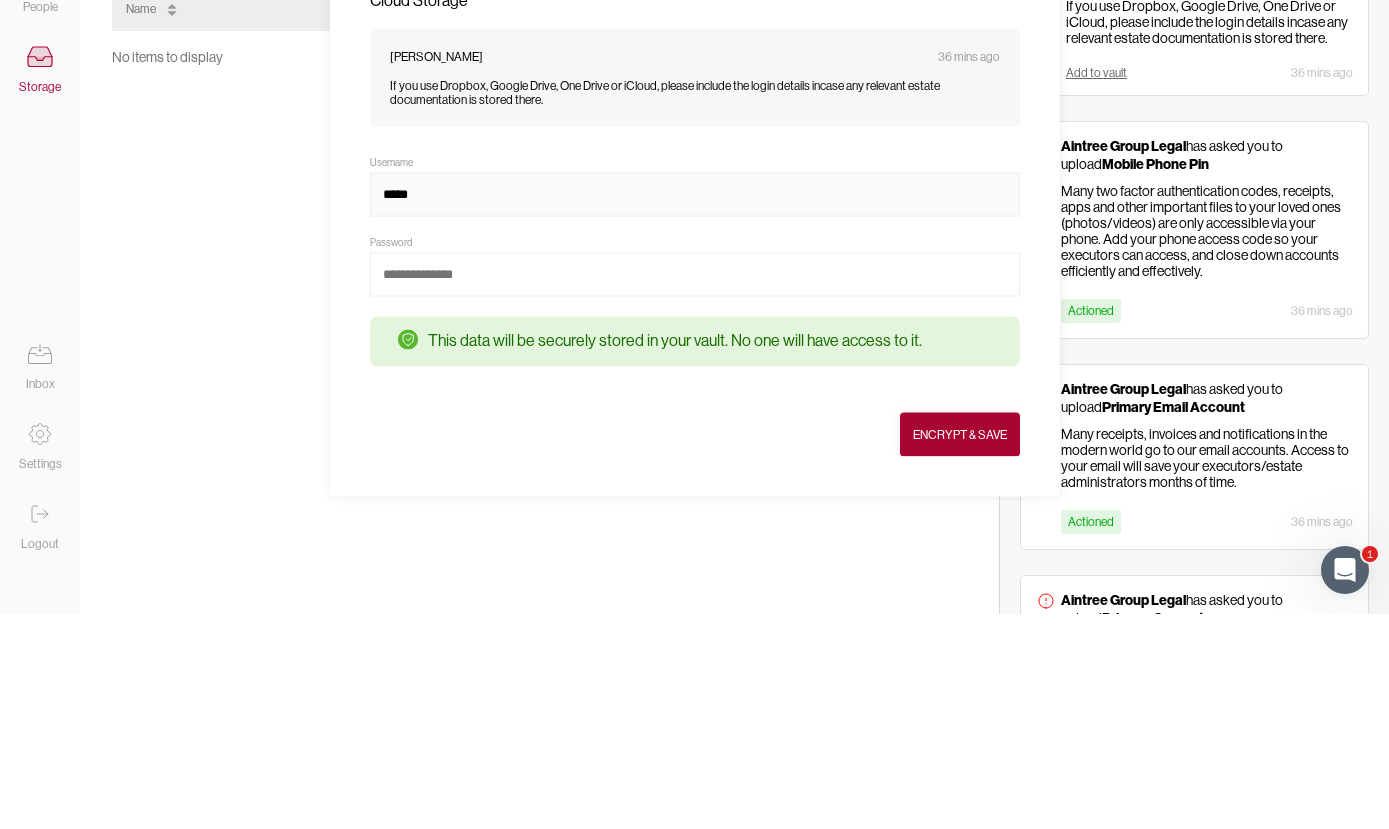 type on "******" 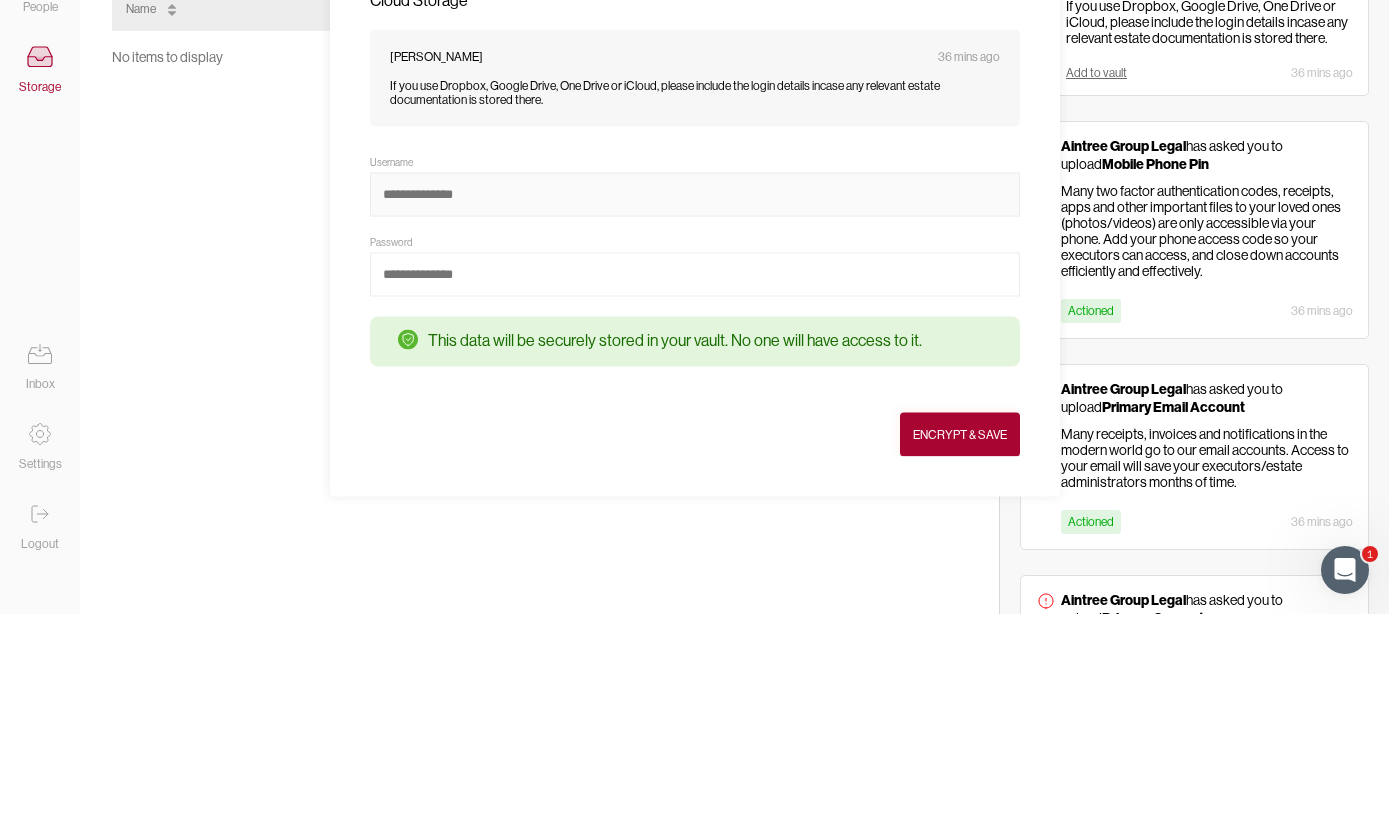 type on "**********" 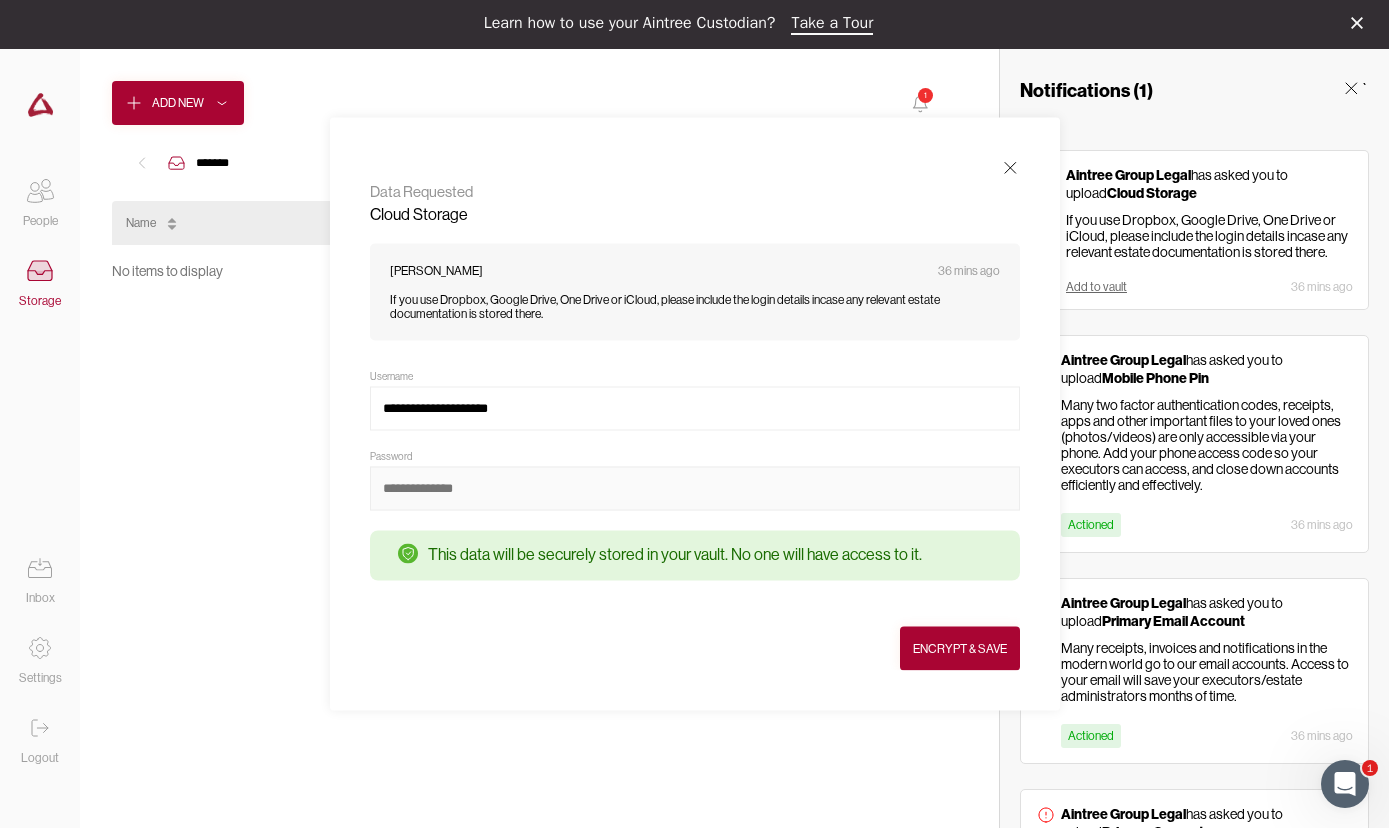 click at bounding box center [695, 489] 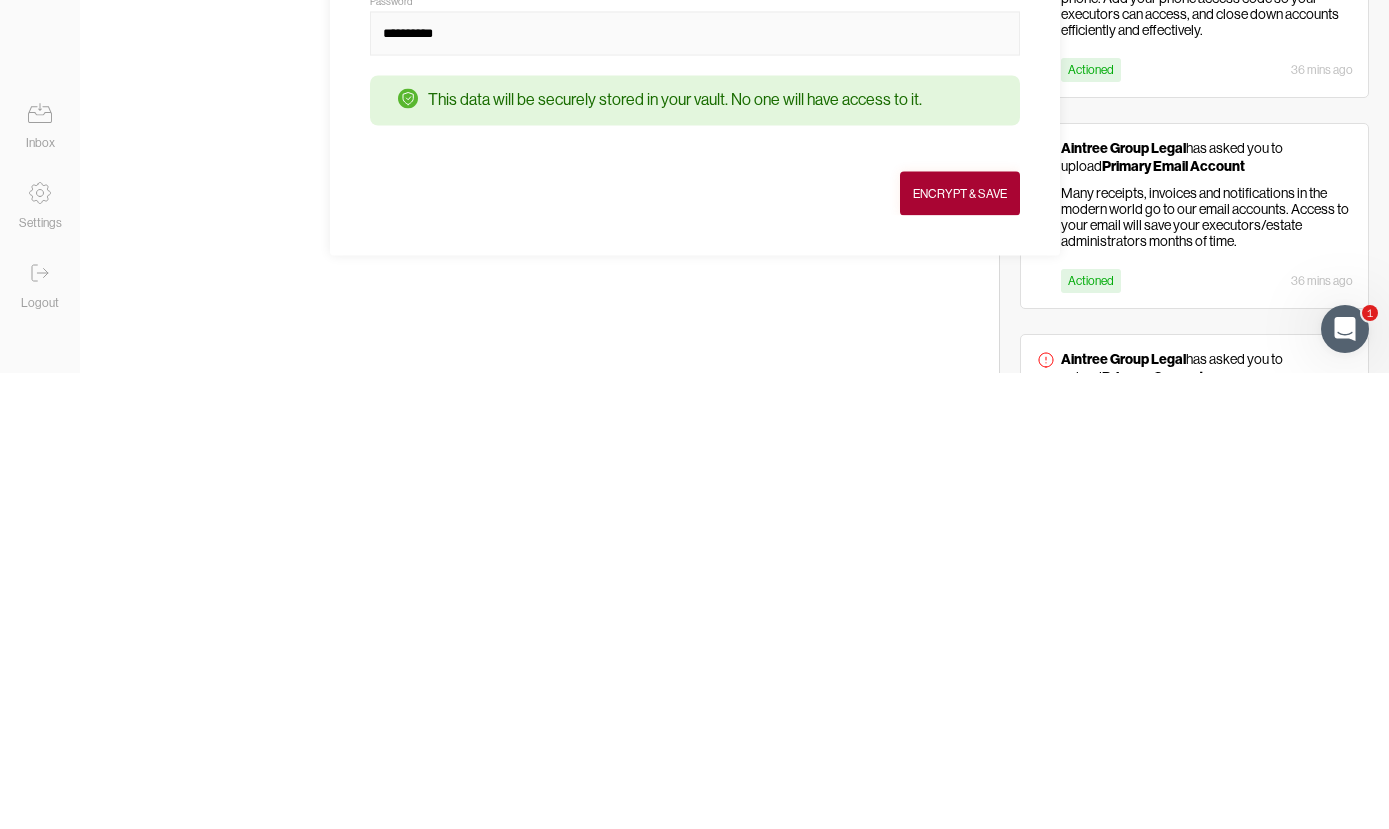 type on "**********" 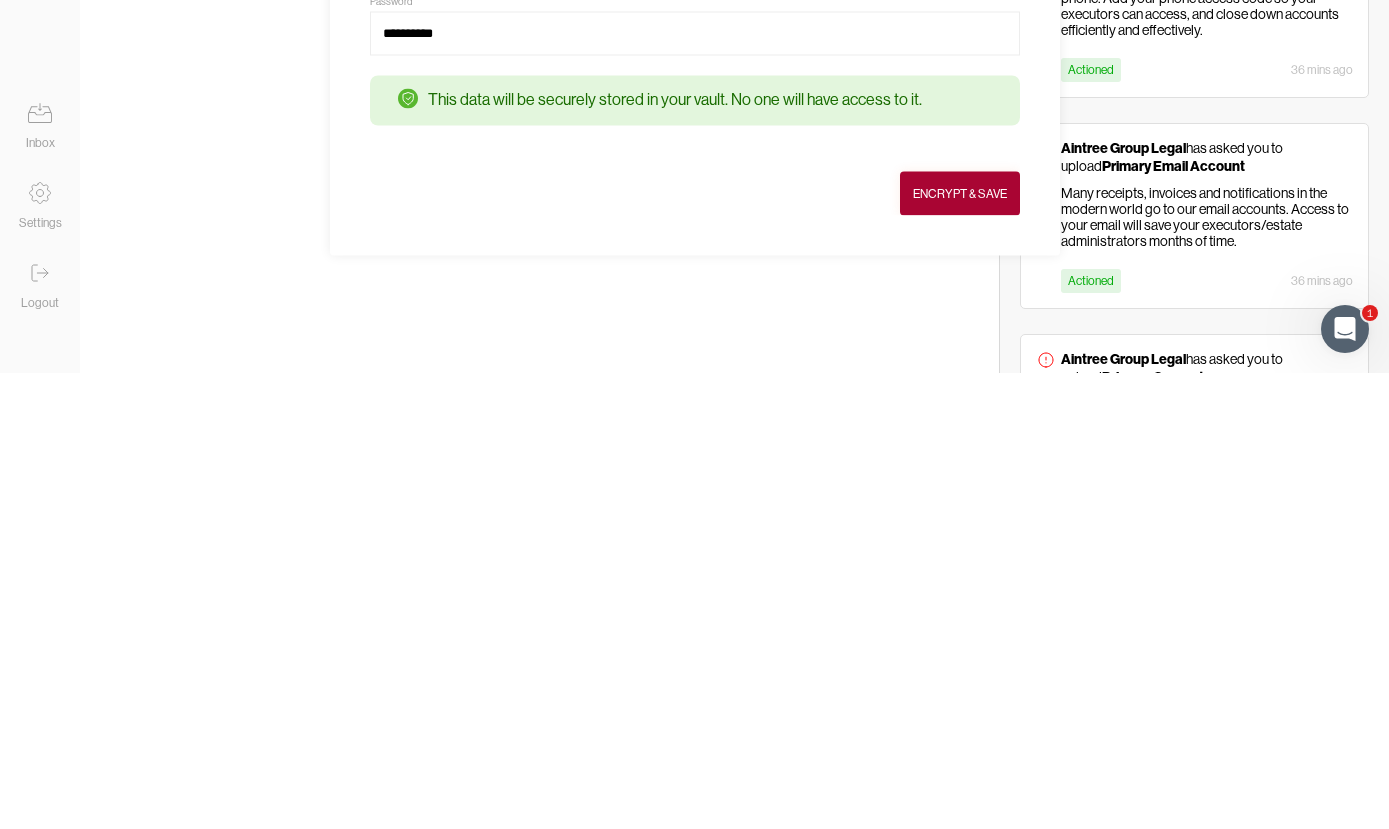 click on "Encrypt & Save" at bounding box center (960, 649) 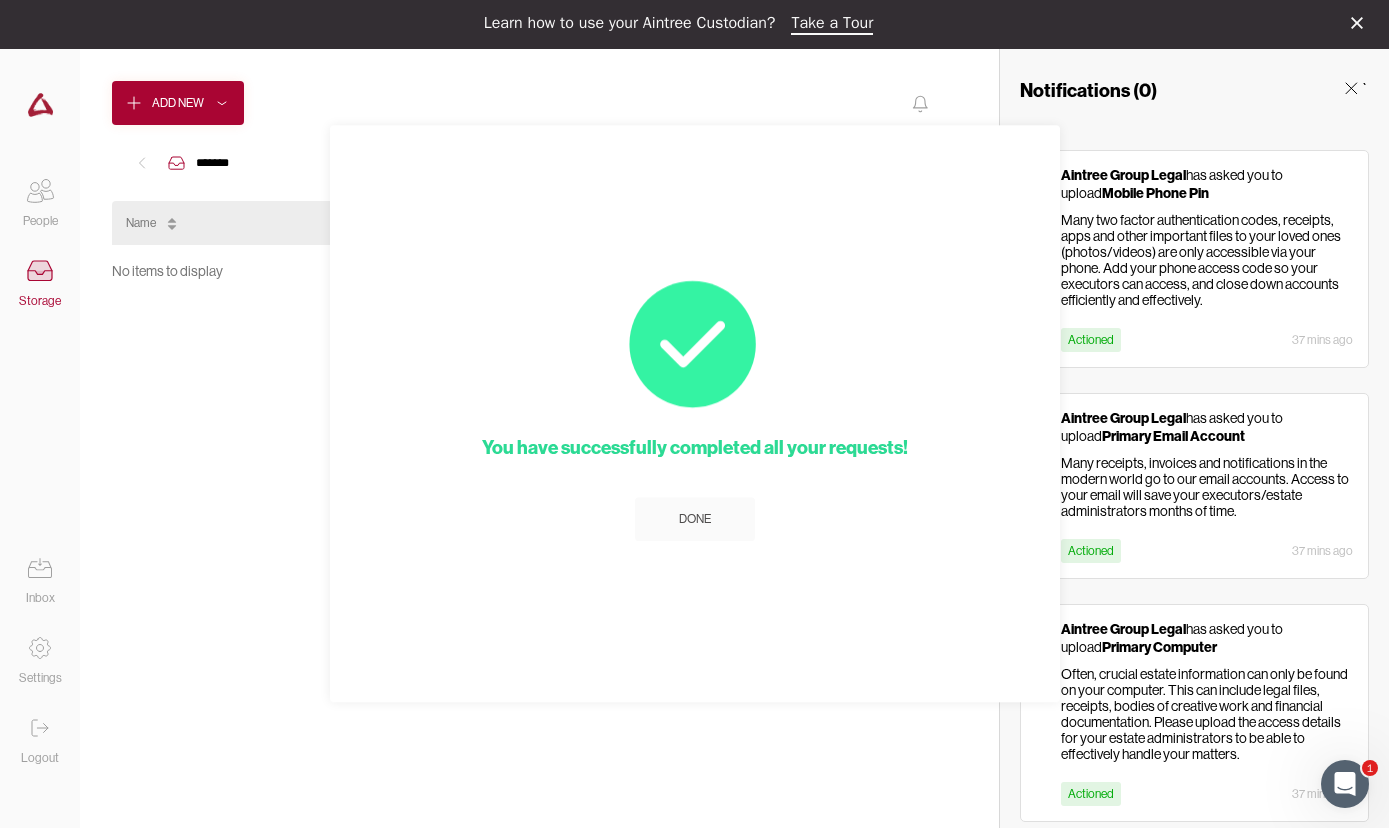 click on "Done" at bounding box center [695, 521] 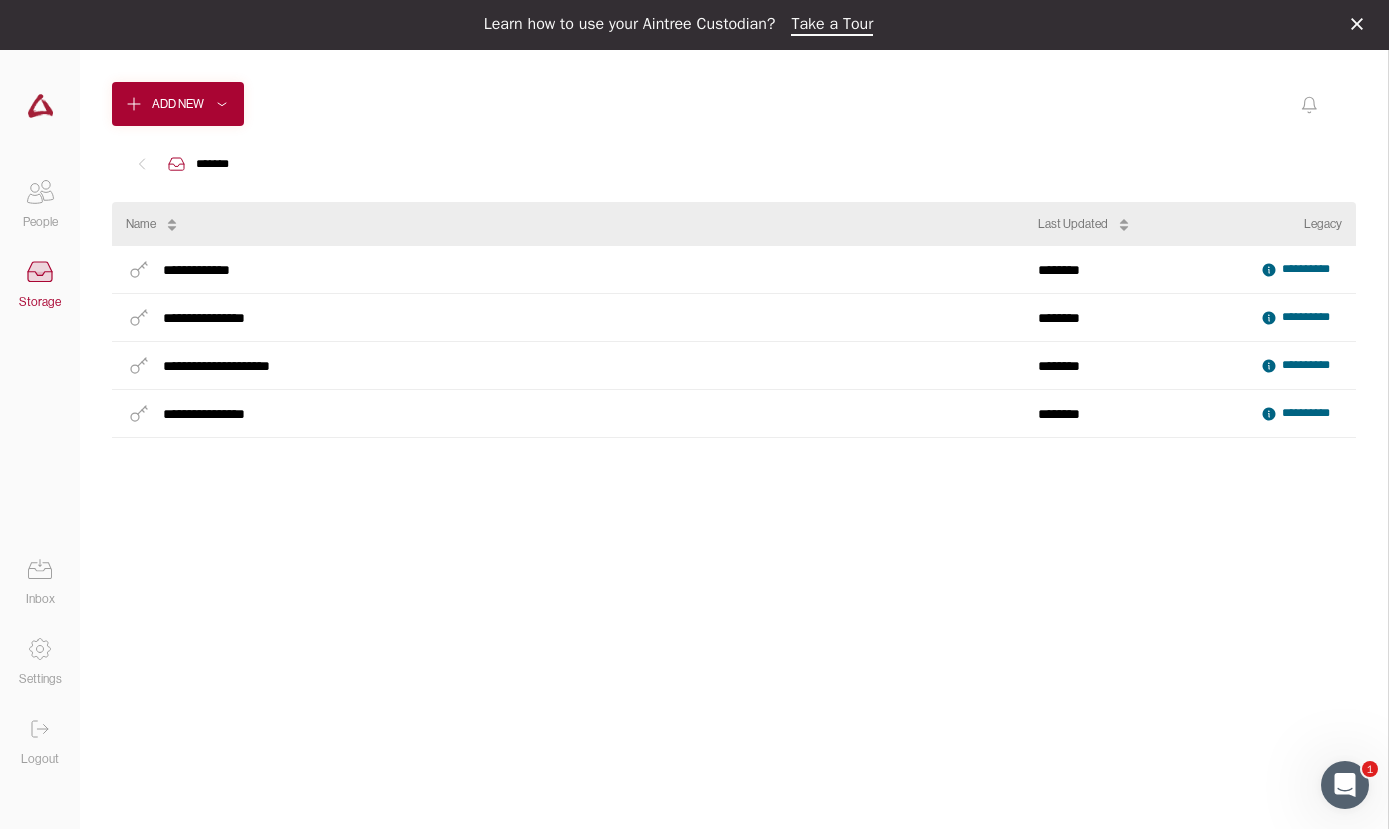 click 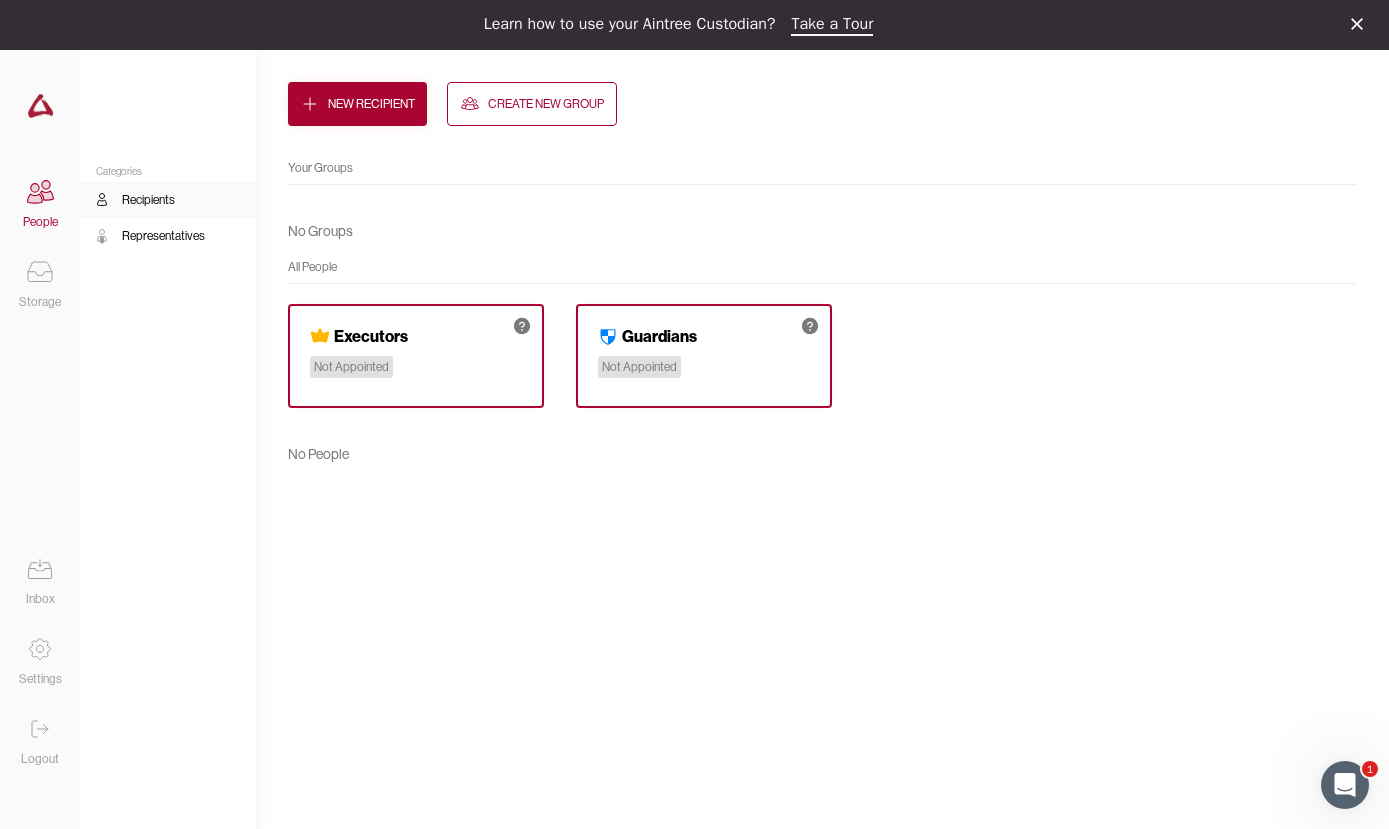 click 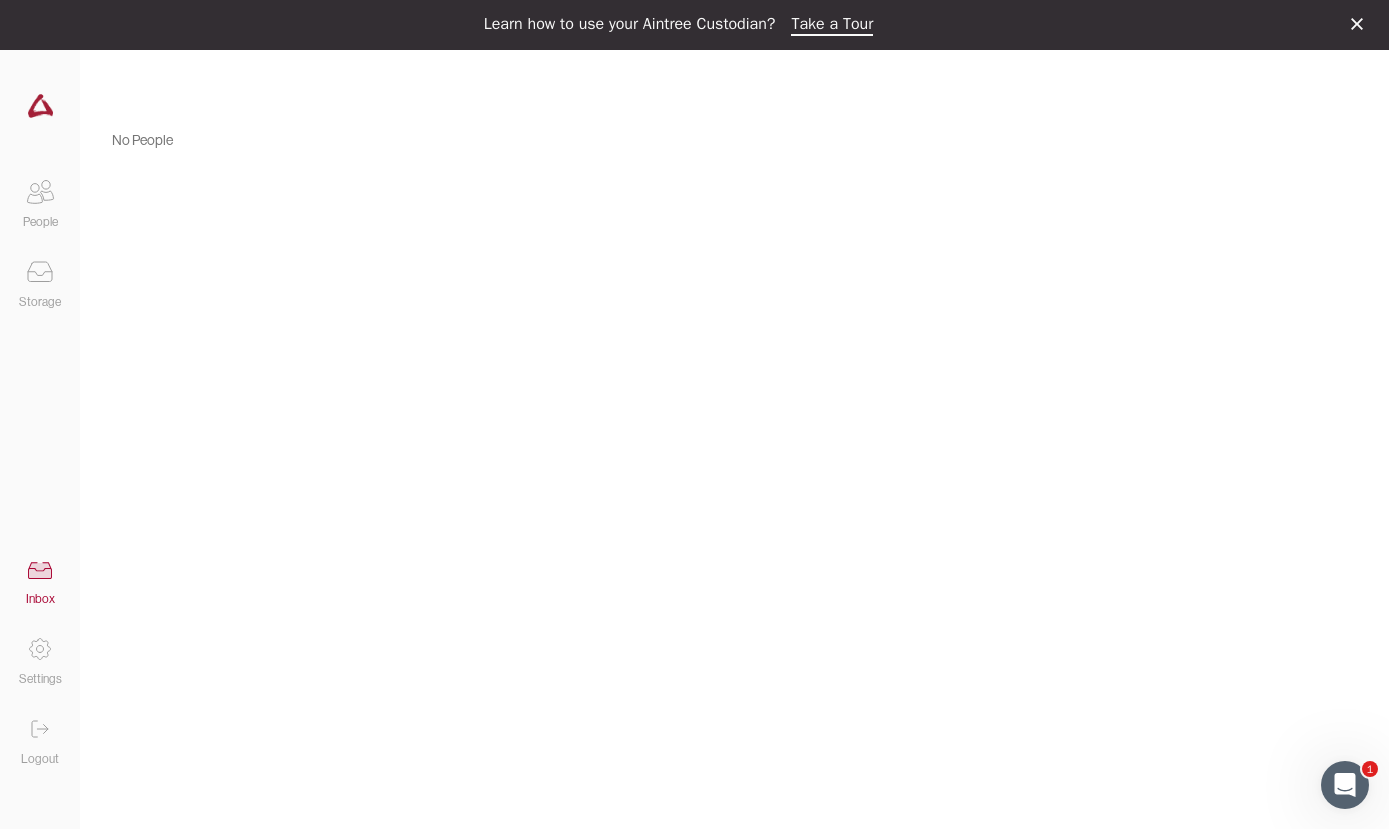 click on "Learn how to use your Aintree Custodian? Take a Tour" at bounding box center (694, 25) 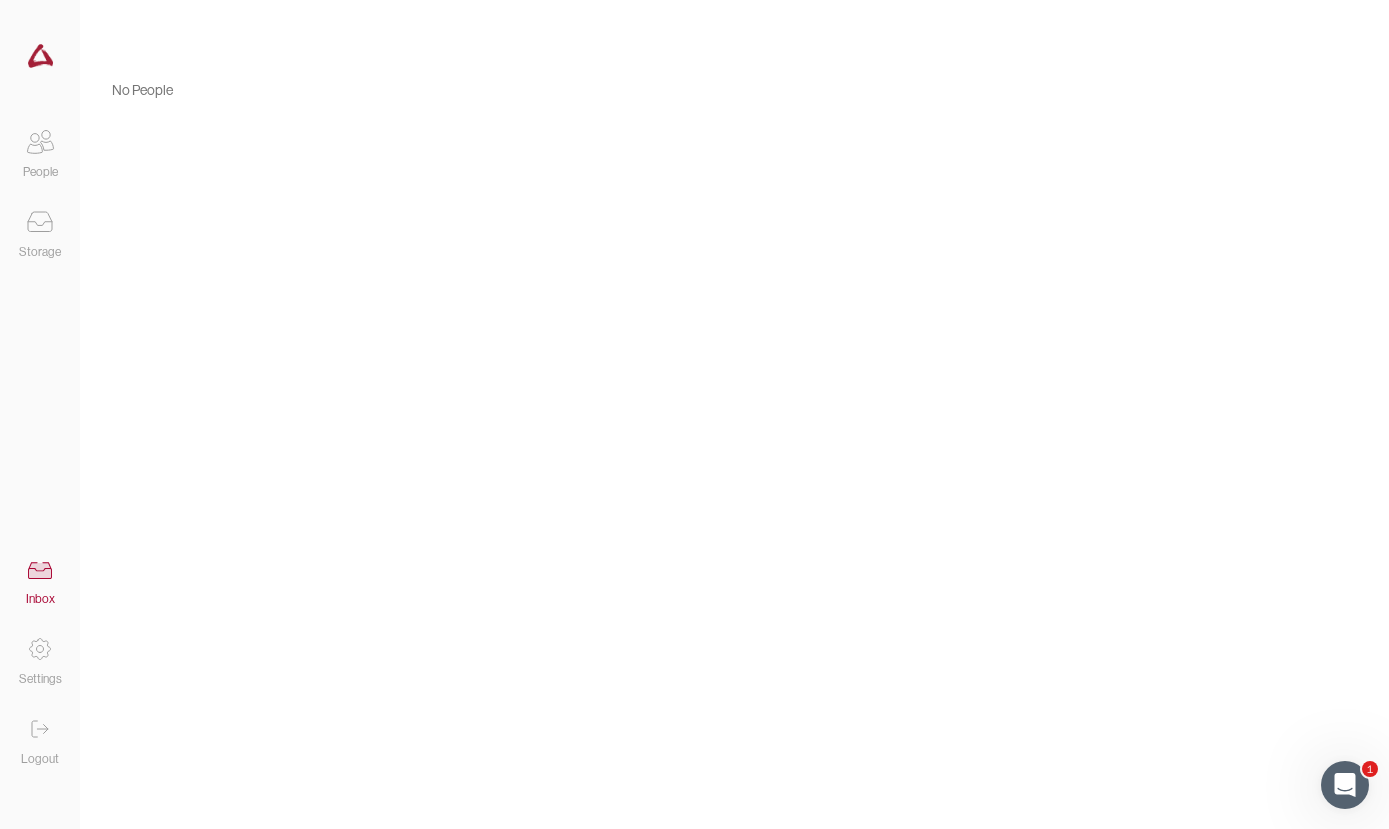 click 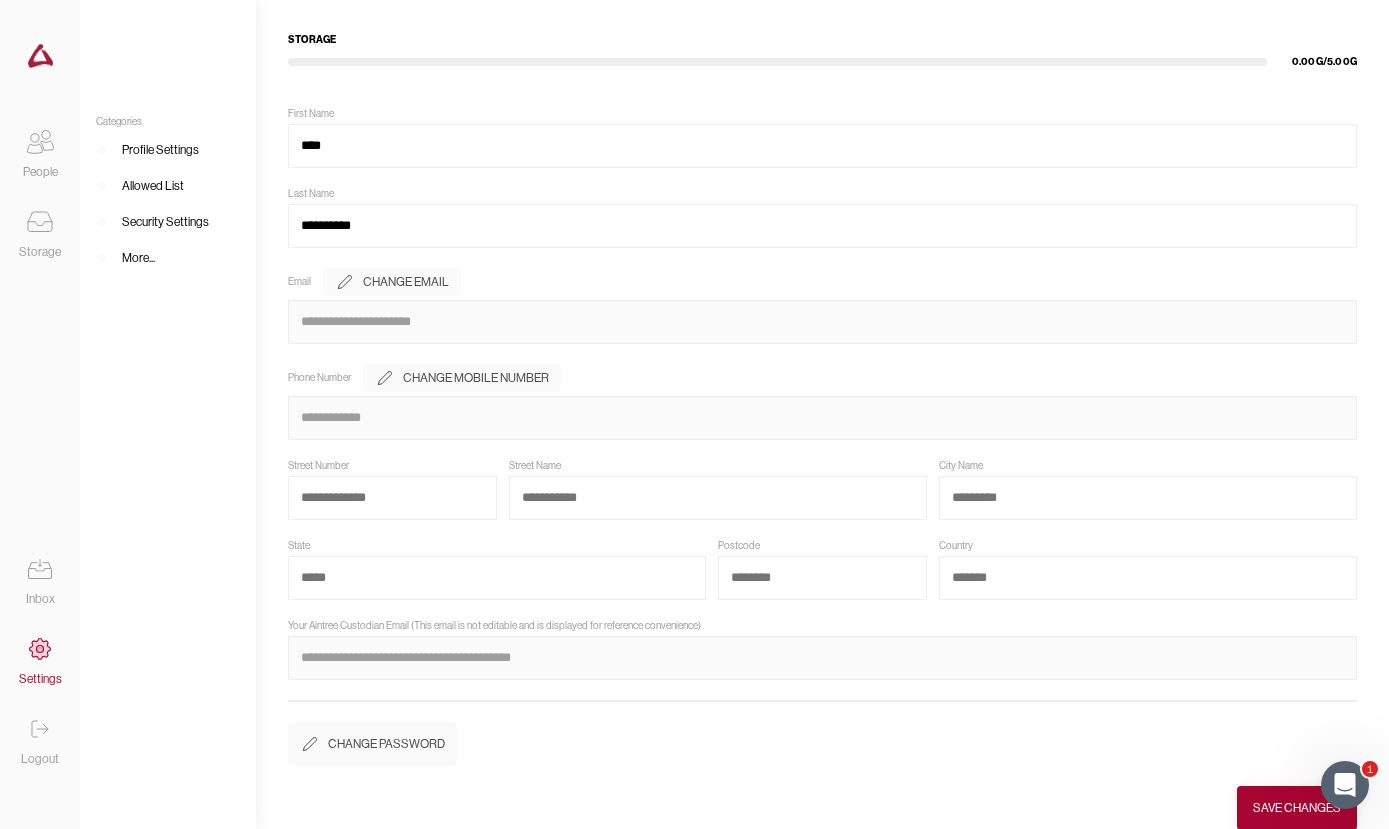 click on "Change Email" at bounding box center [392, 282] 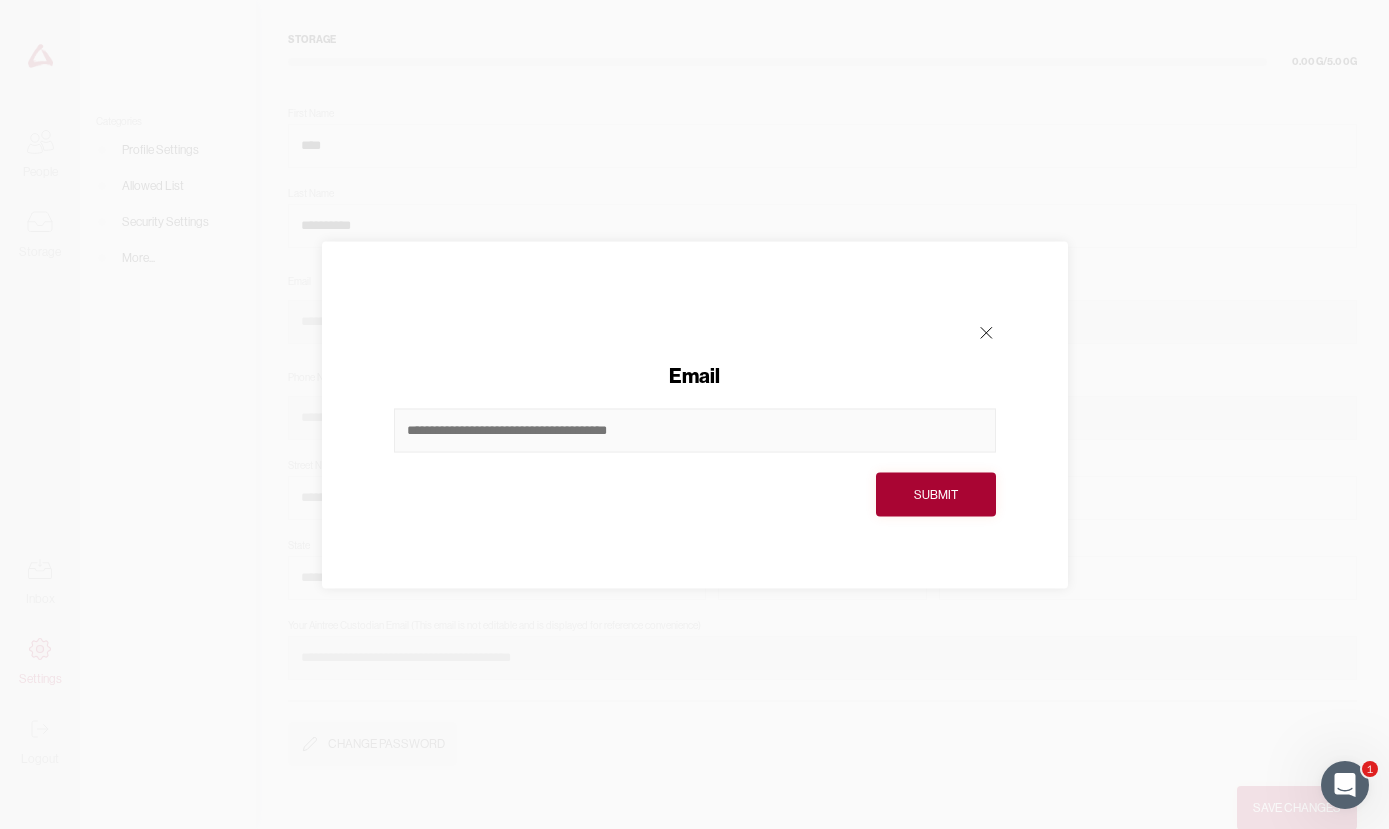 click at bounding box center [695, 430] 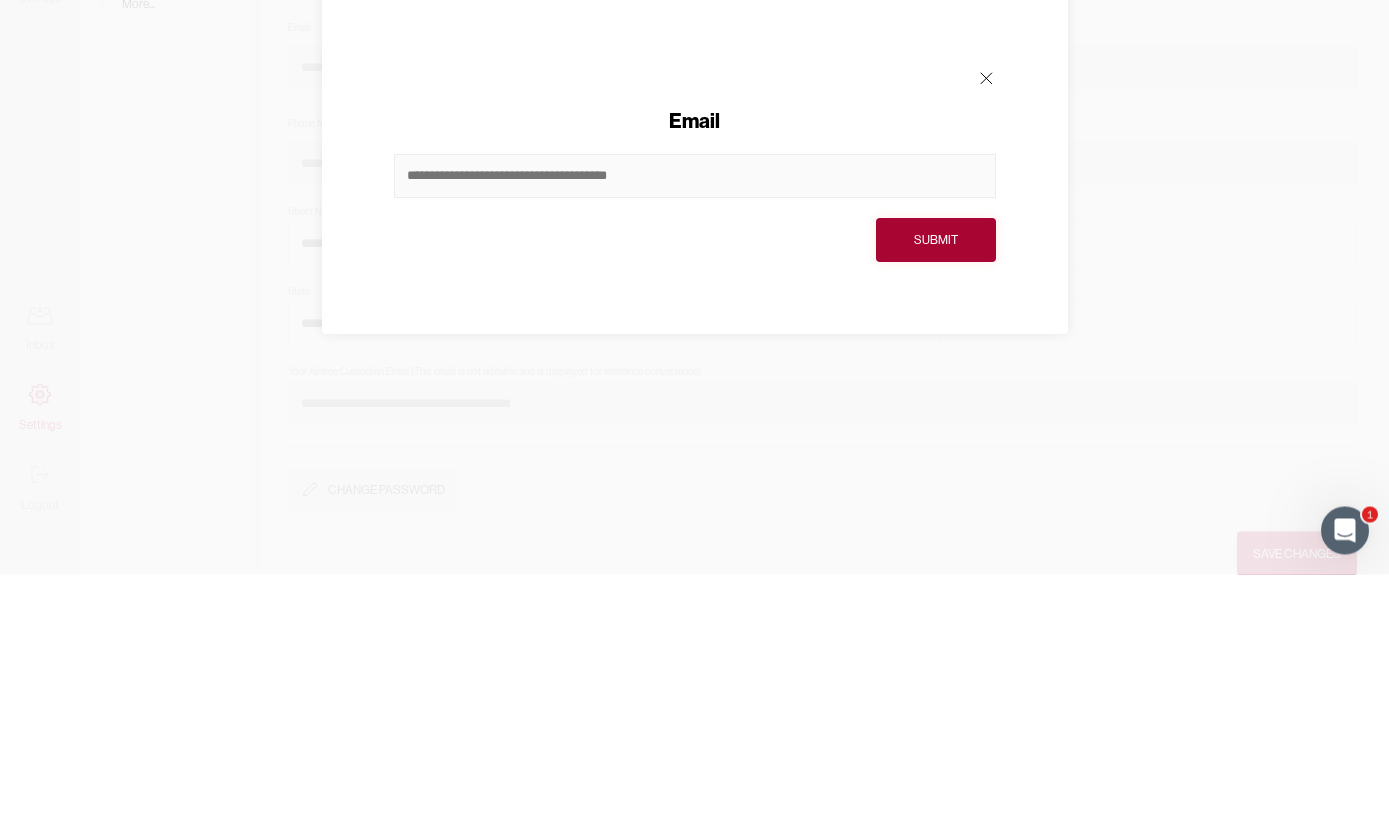 type on "**********" 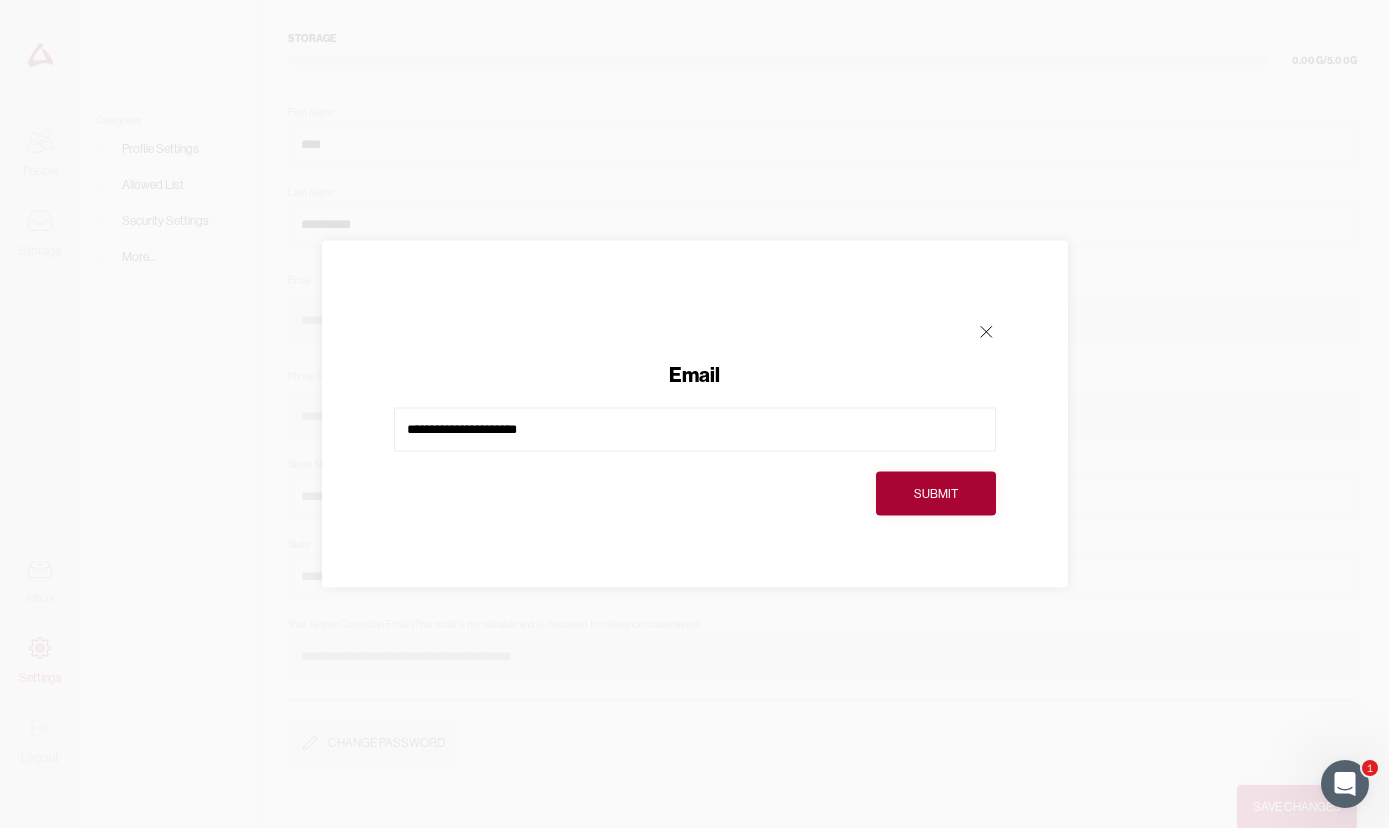 click on "Submit" at bounding box center (936, 494) 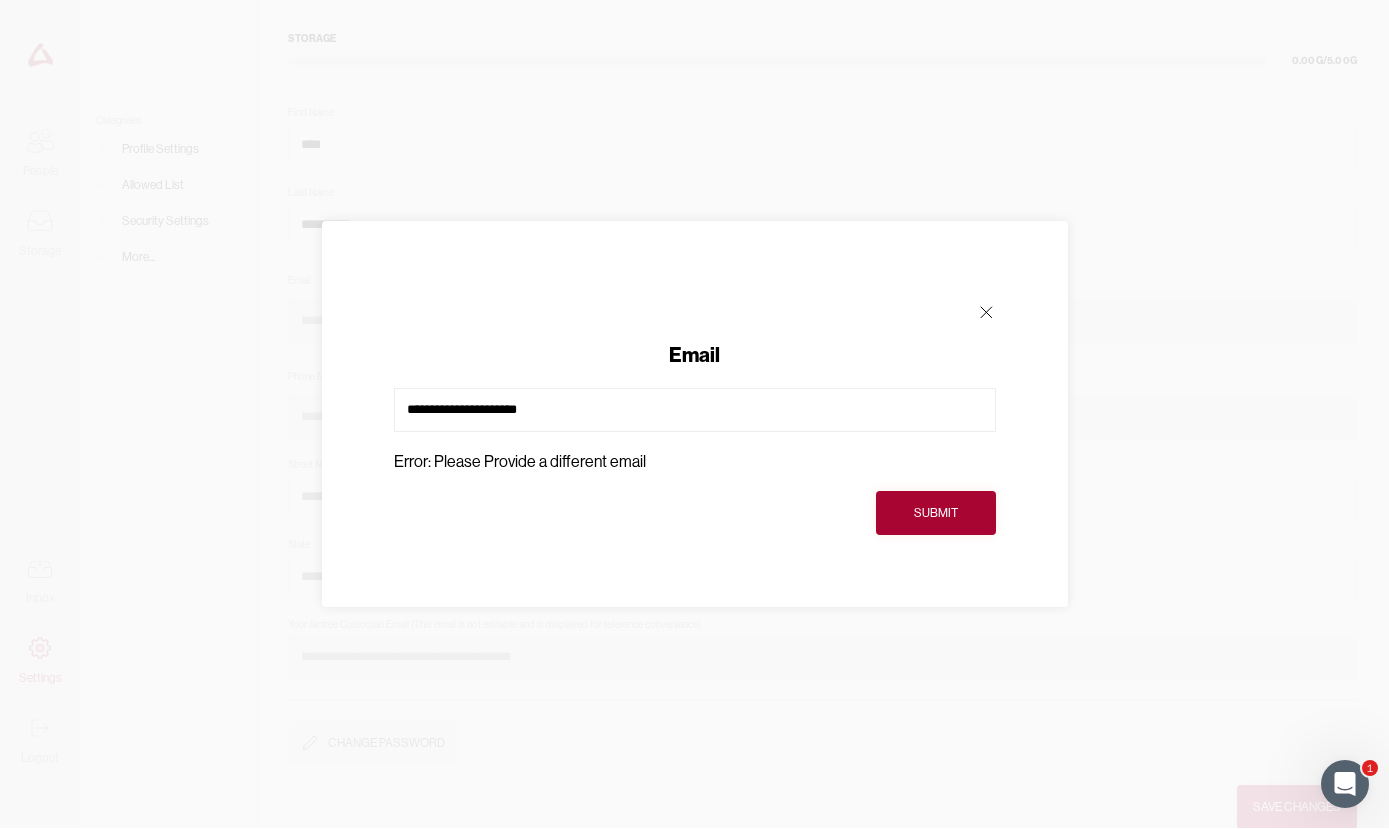 click on "**********" at bounding box center (695, 415) 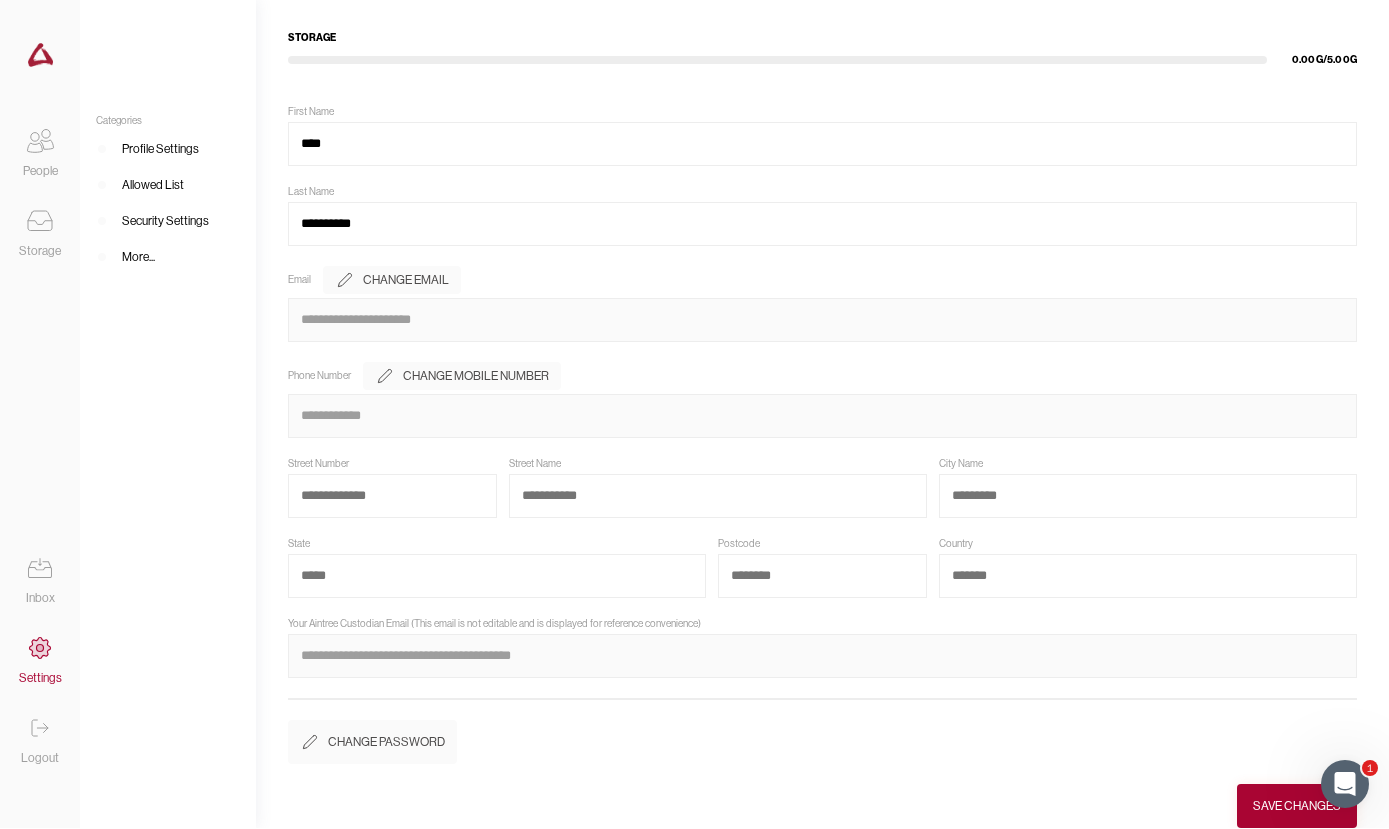 scroll, scrollTop: 1, scrollLeft: 0, axis: vertical 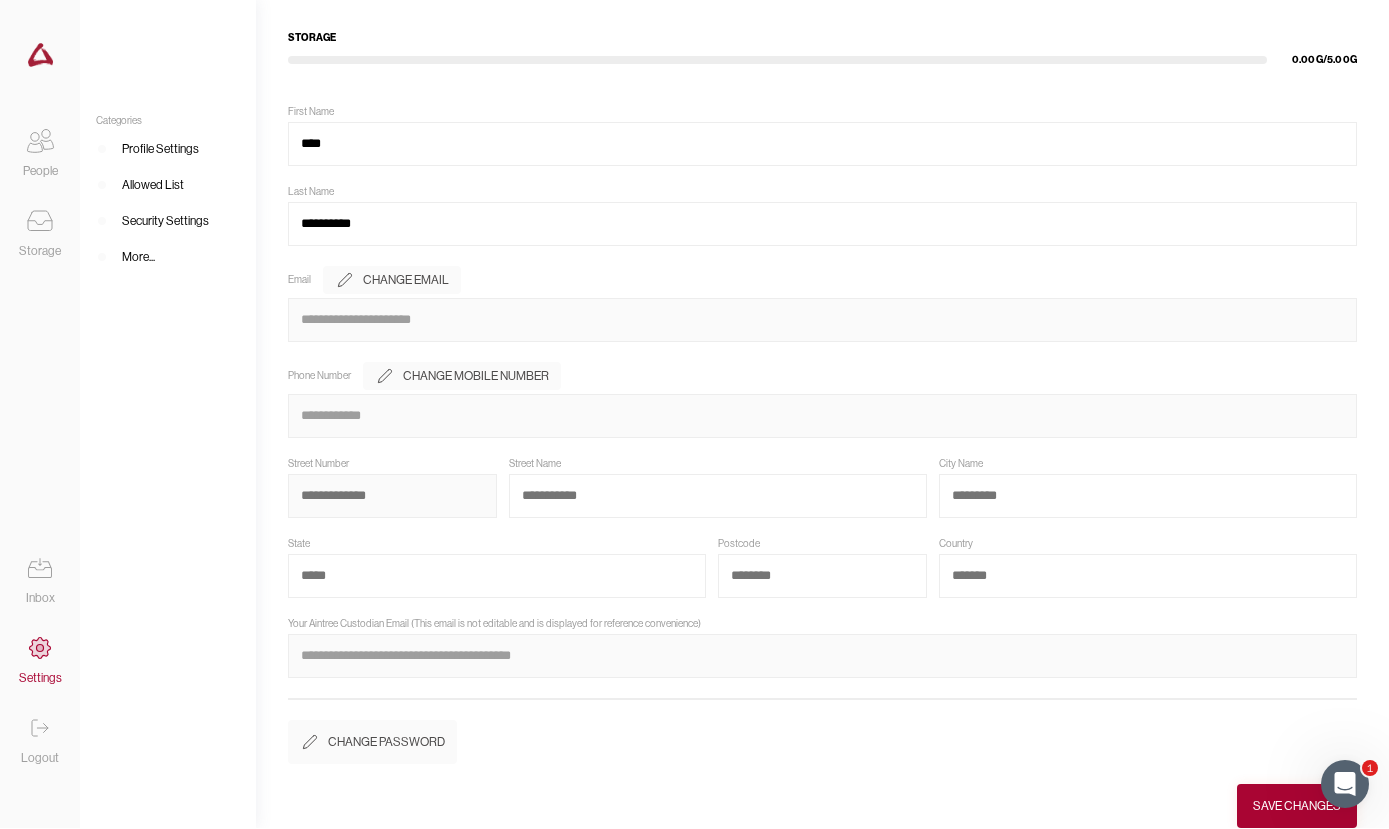 click at bounding box center [392, 497] 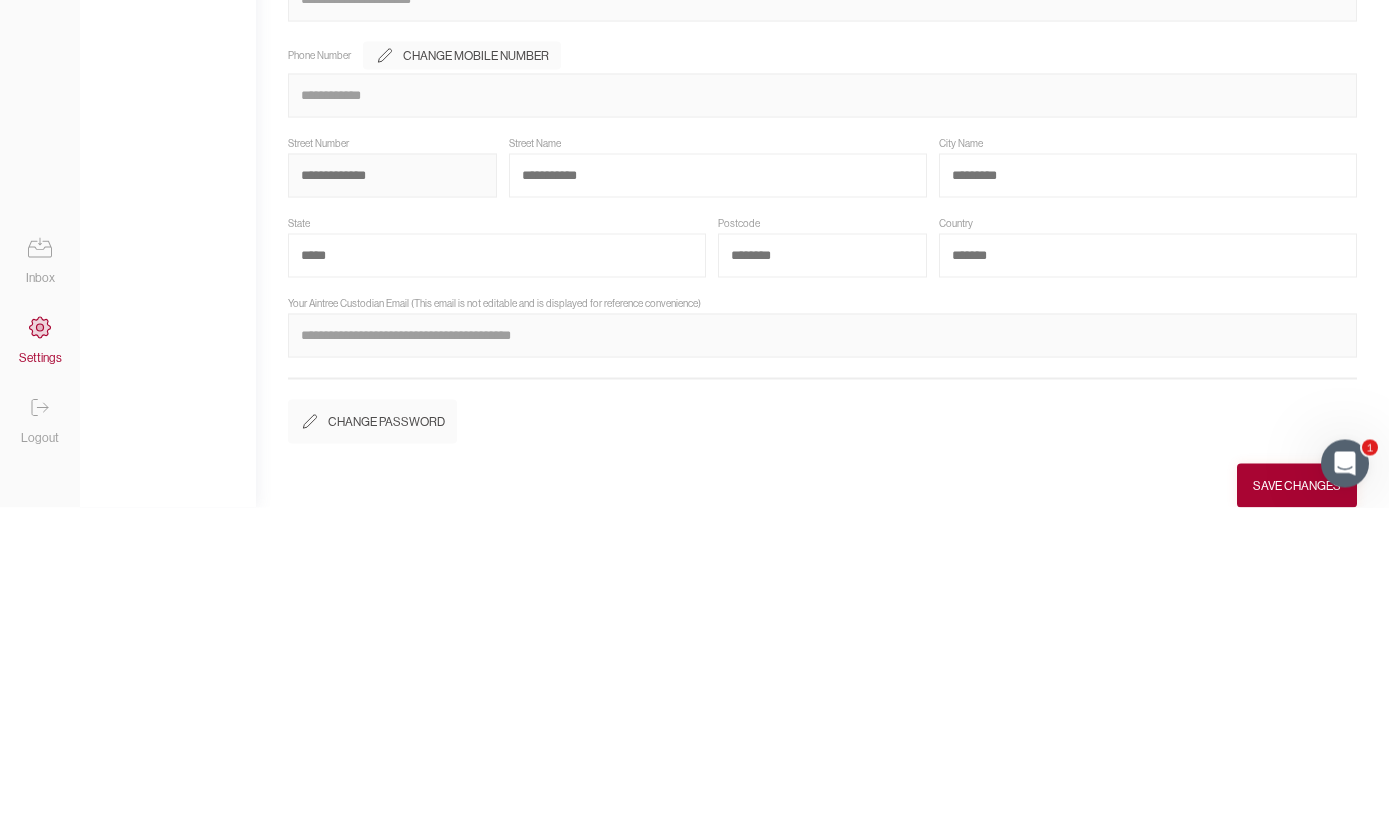 type on "**********" 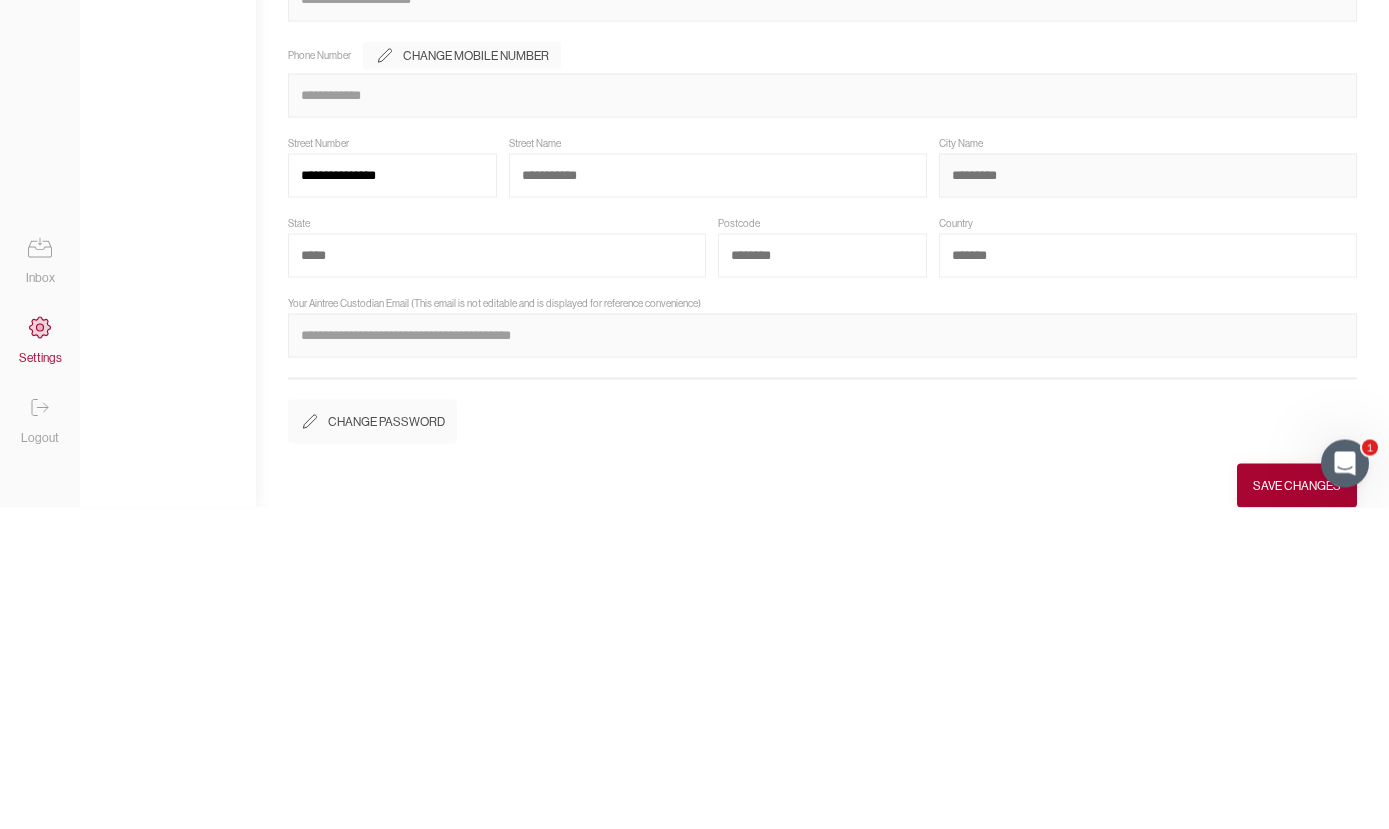 type on "**********" 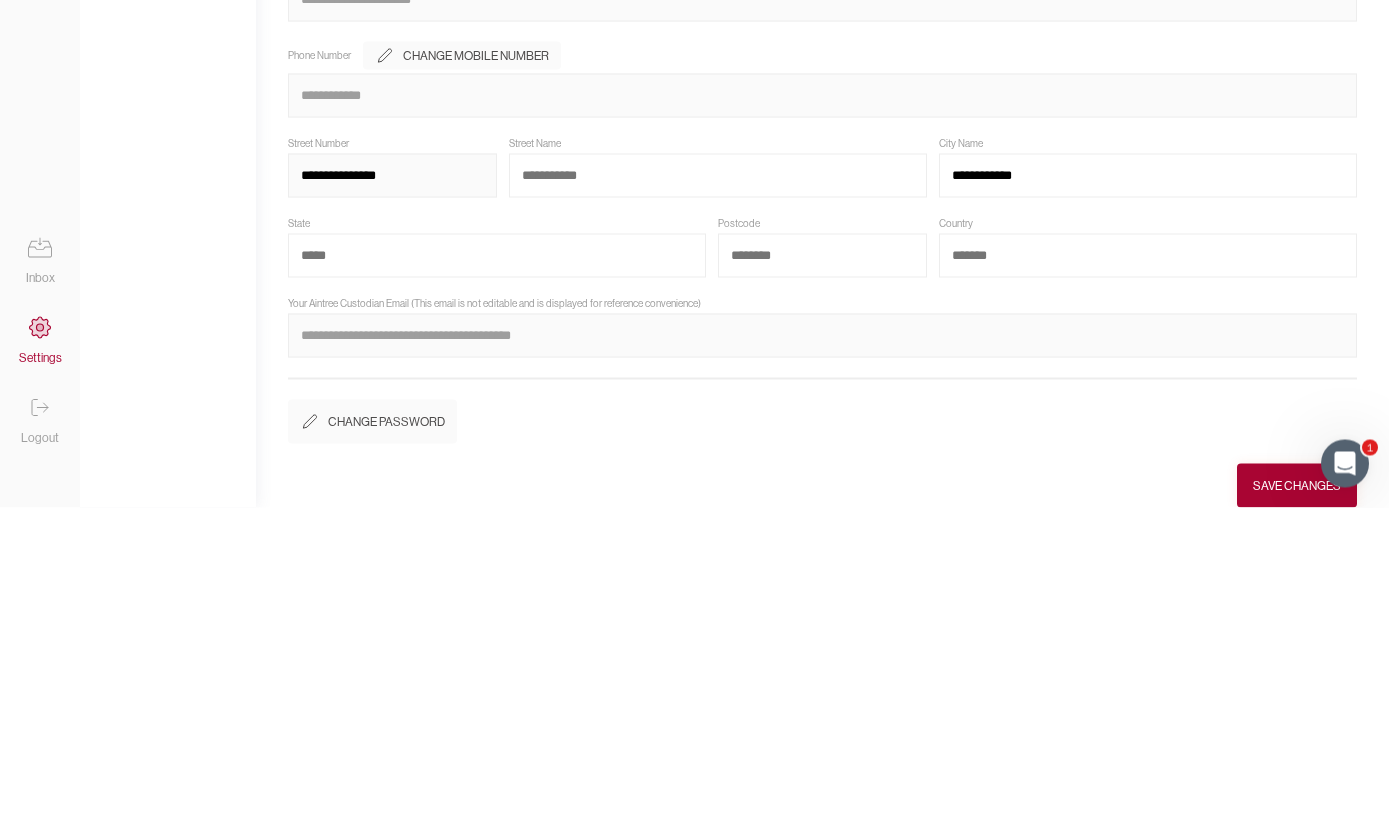 click on "**********" at bounding box center [392, 497] 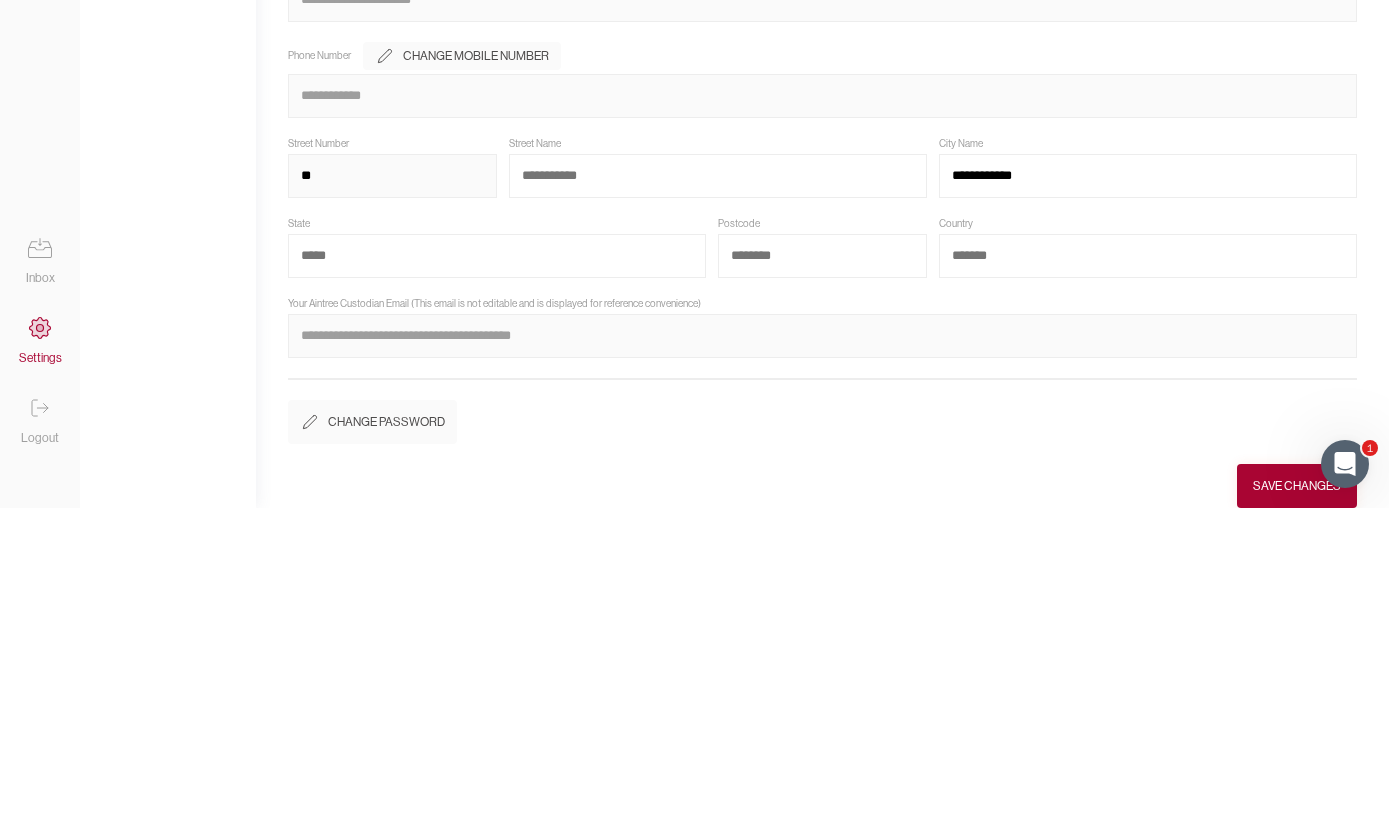 type on "**" 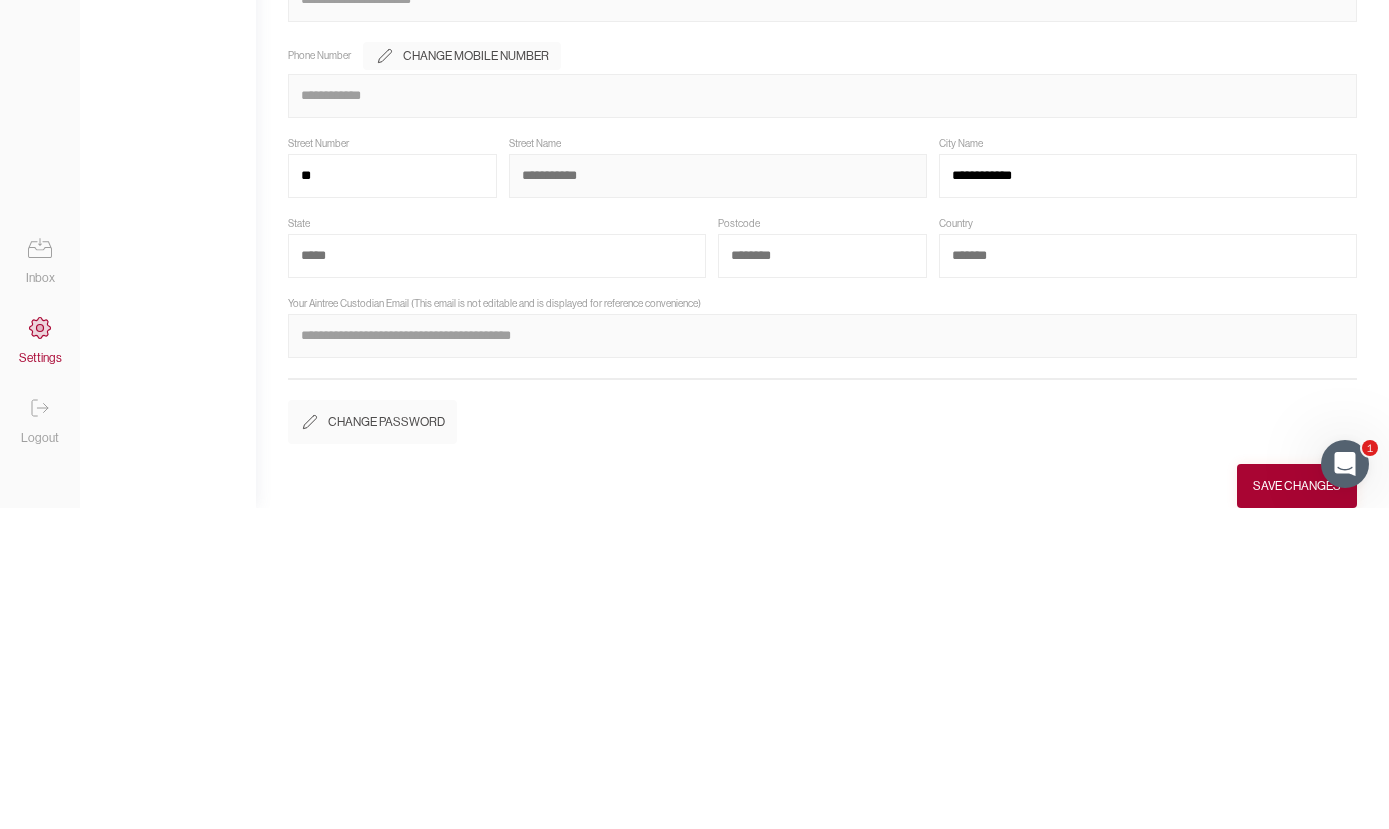 click at bounding box center [718, 497] 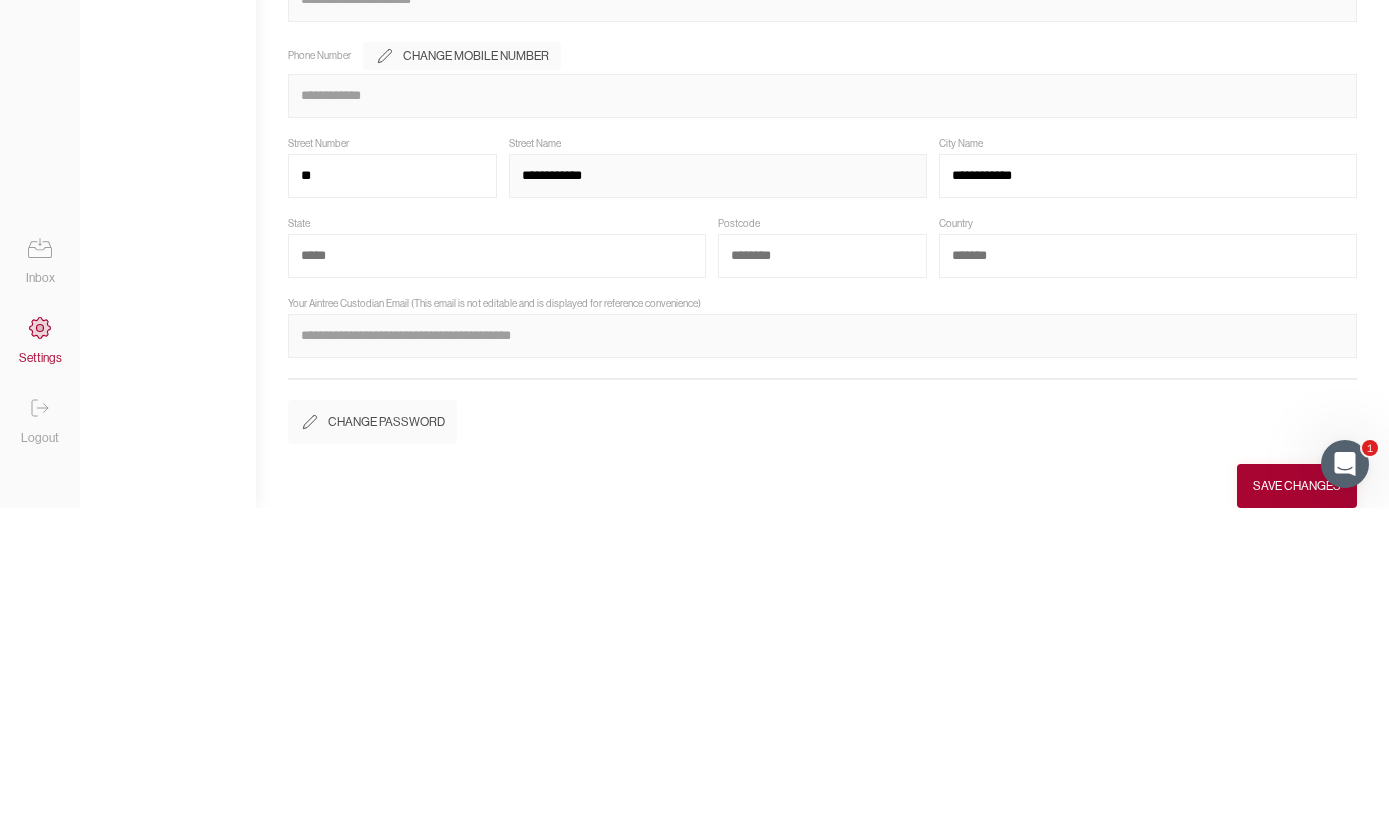 type on "**********" 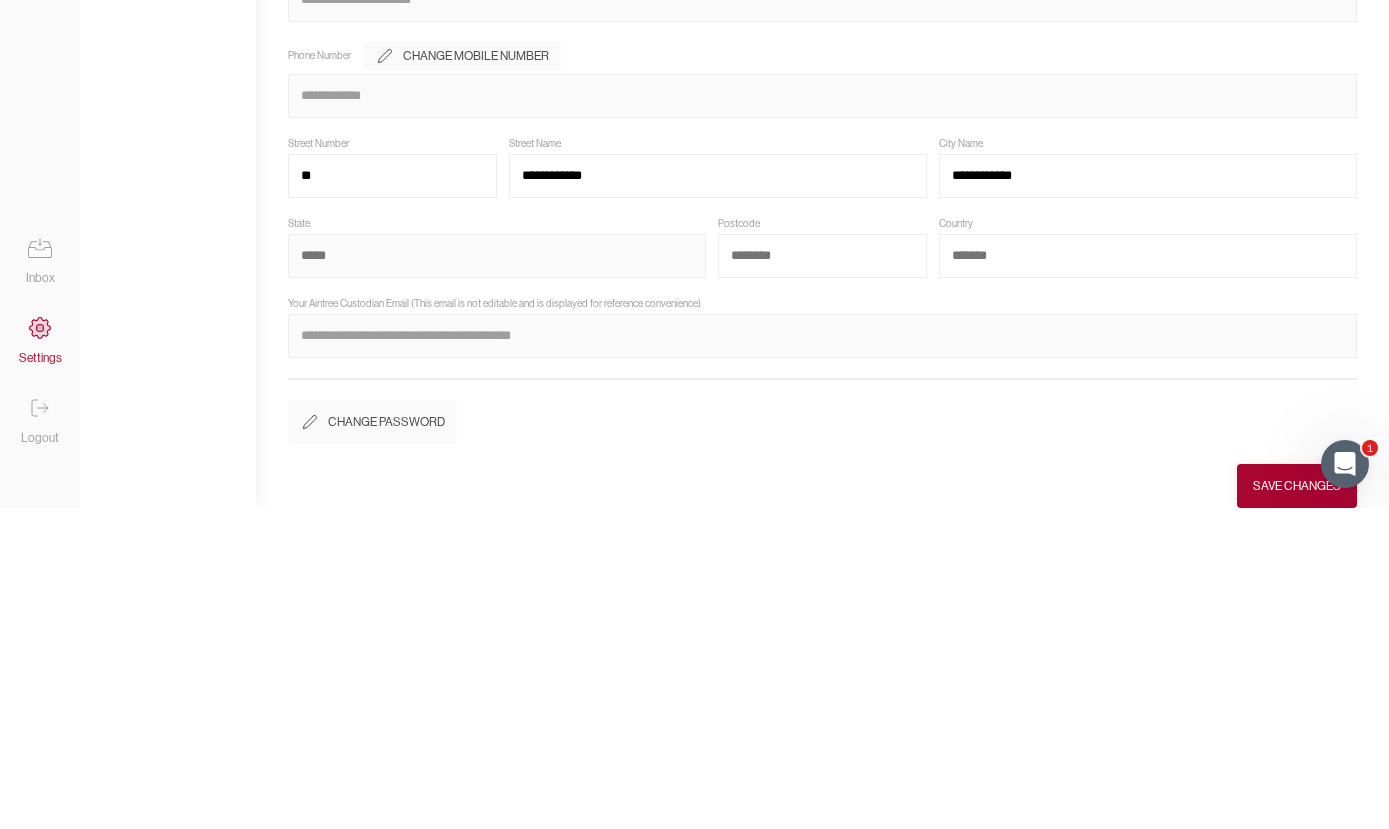 click at bounding box center (497, 577) 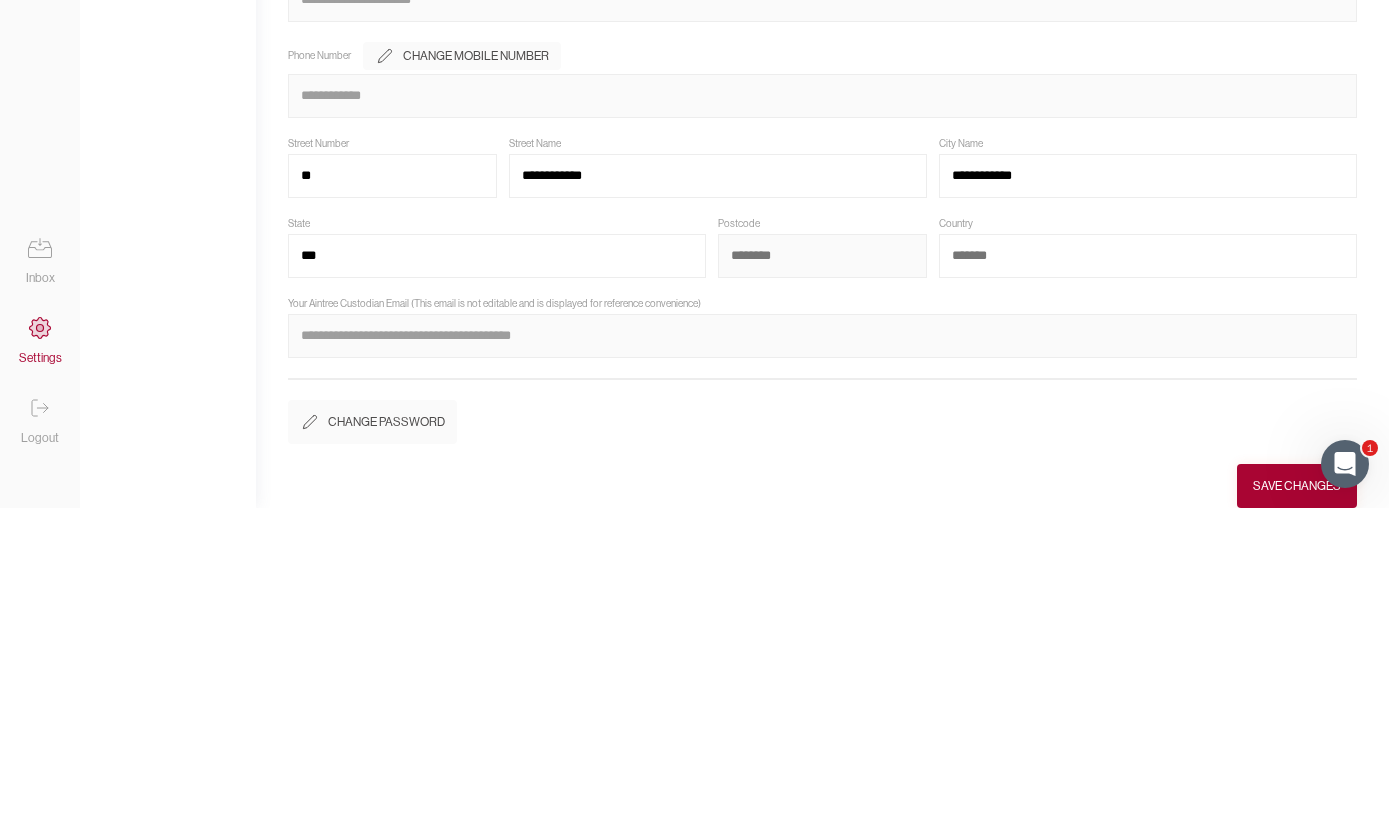 type on "****" 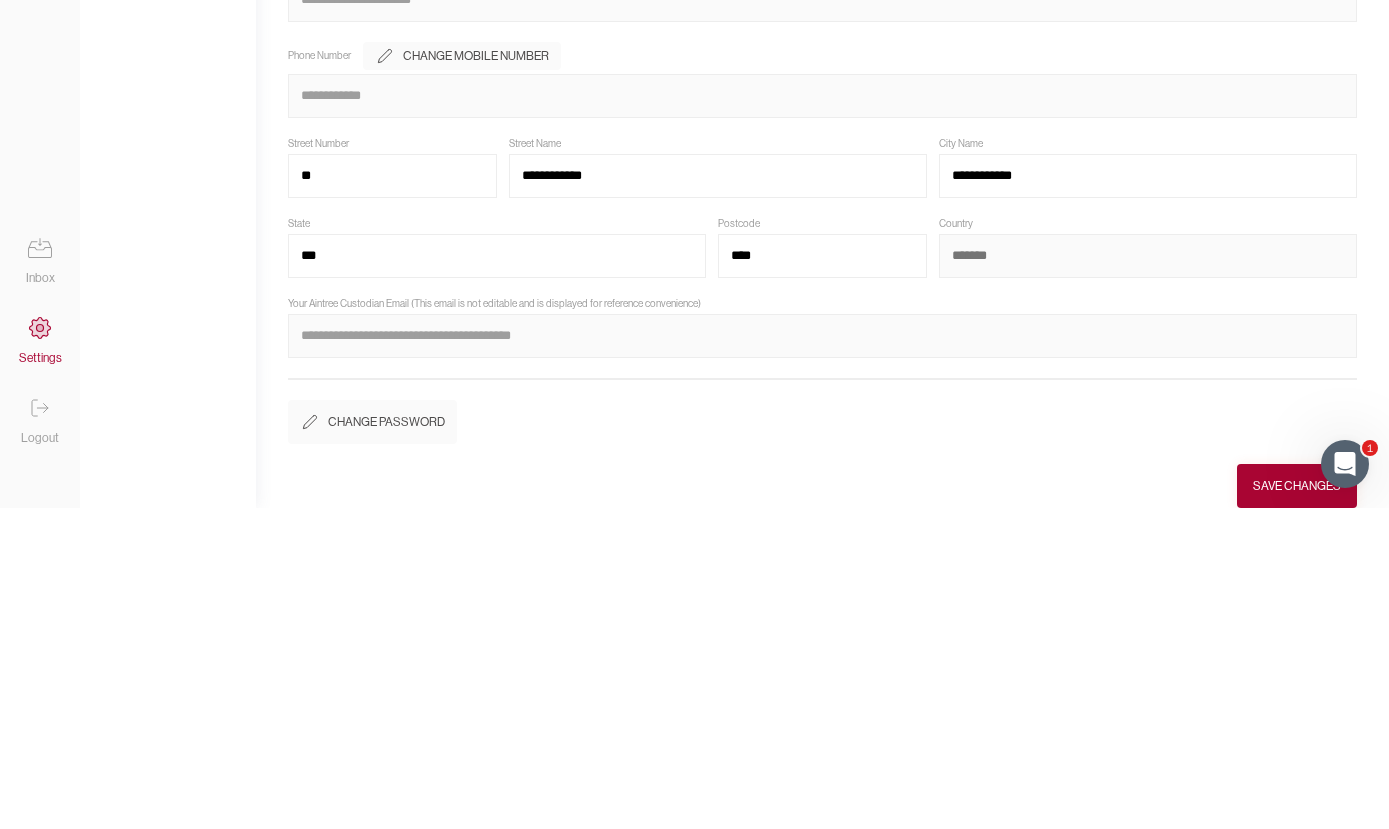 type on "*********" 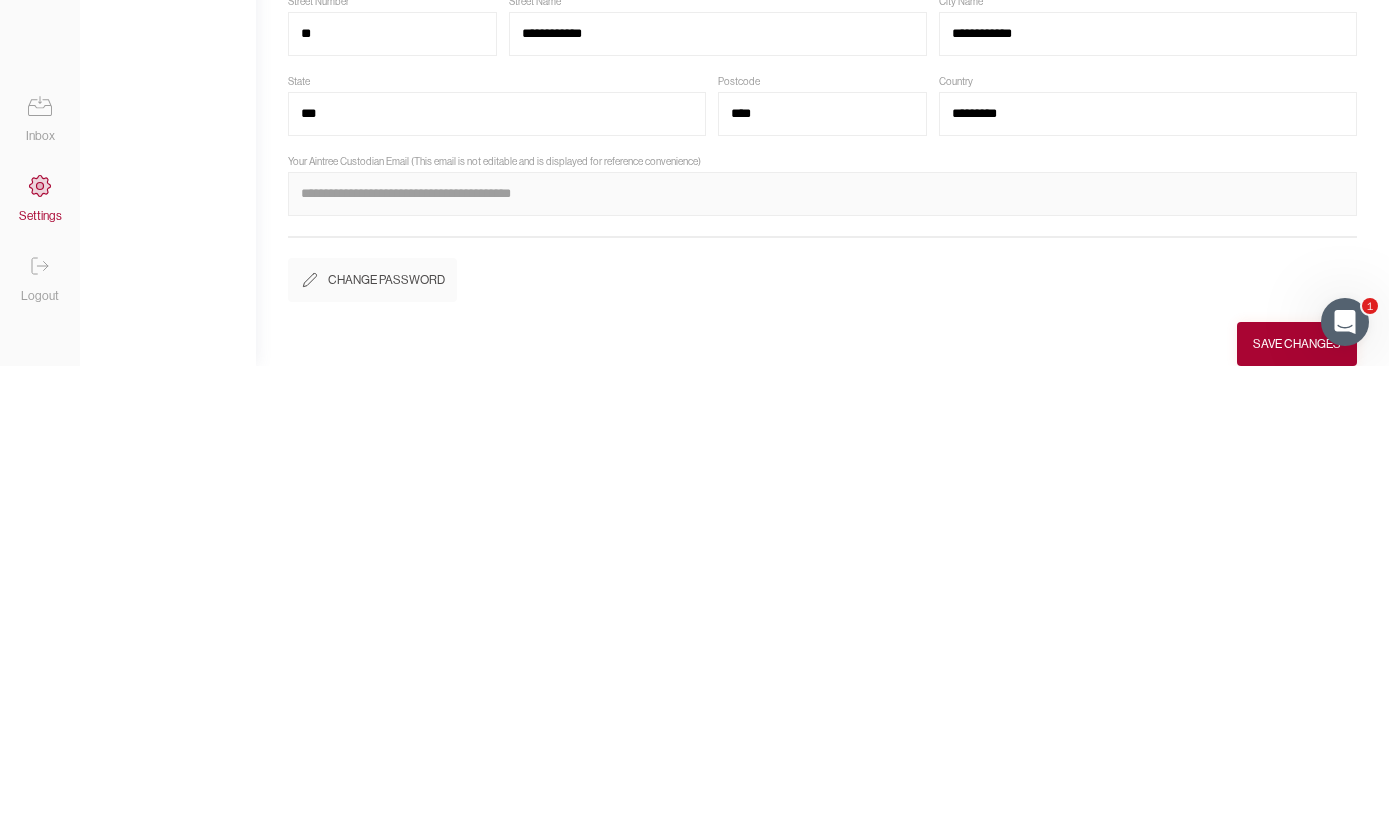 click on "**********" at bounding box center [822, 413] 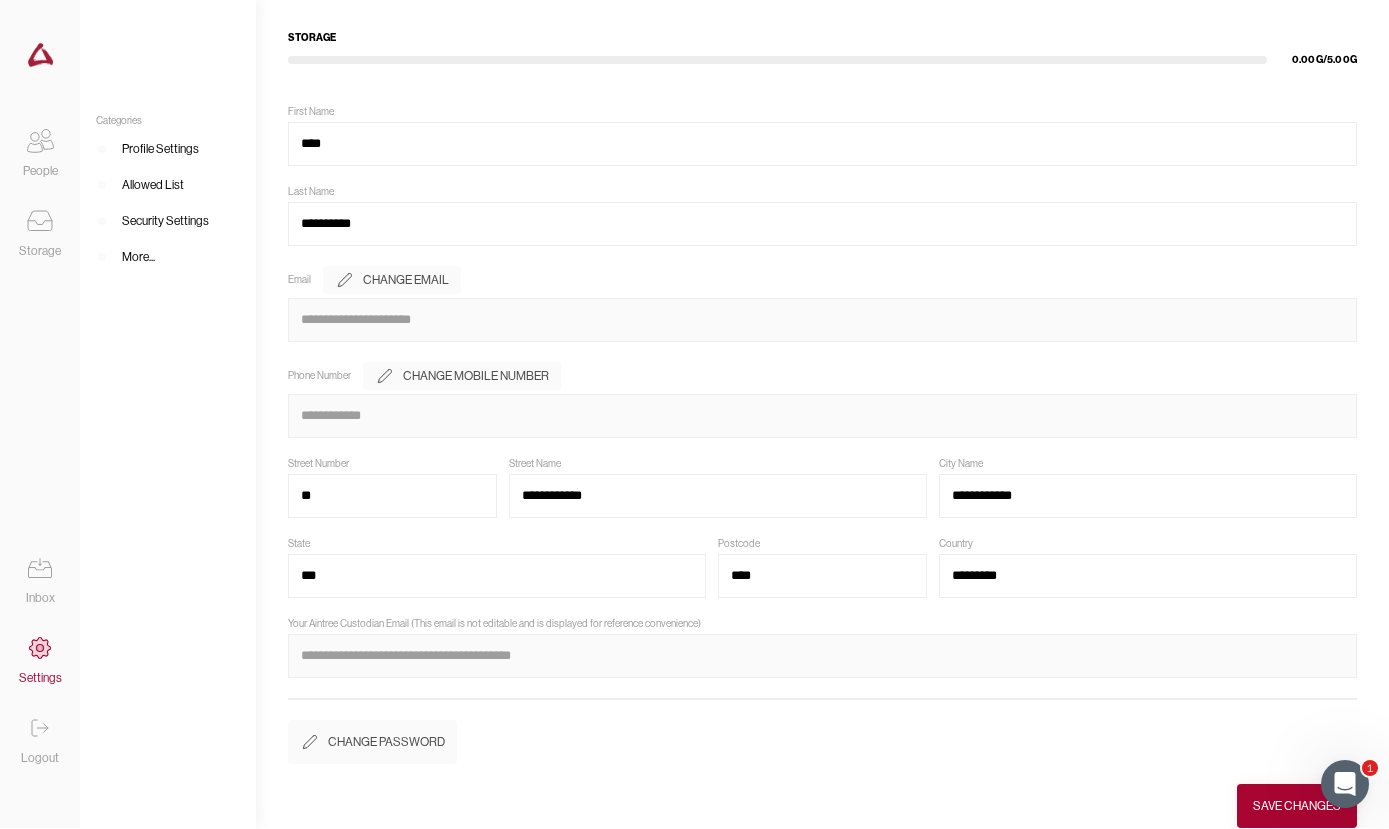 click on "Save Changes" at bounding box center [1297, 807] 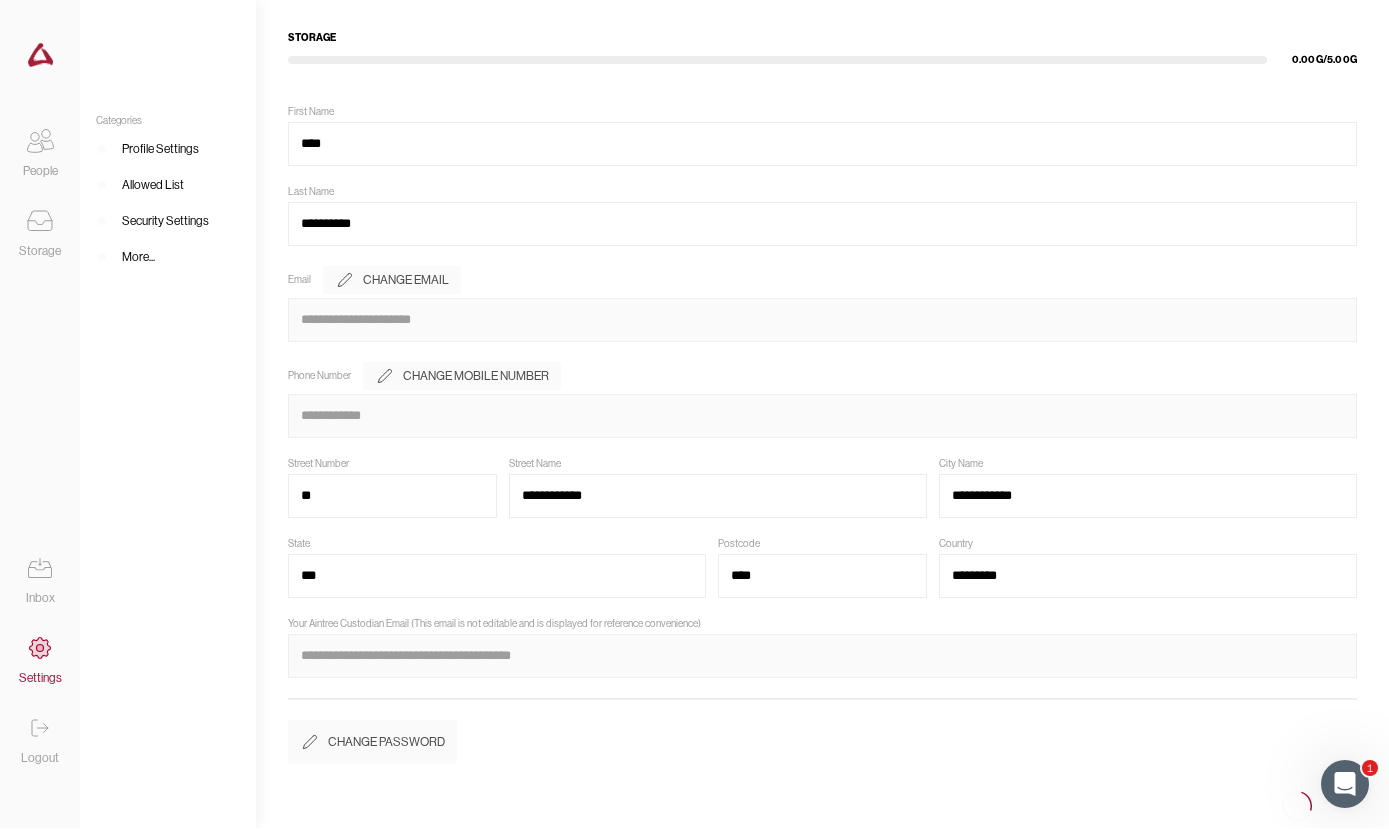 scroll, scrollTop: 0, scrollLeft: 0, axis: both 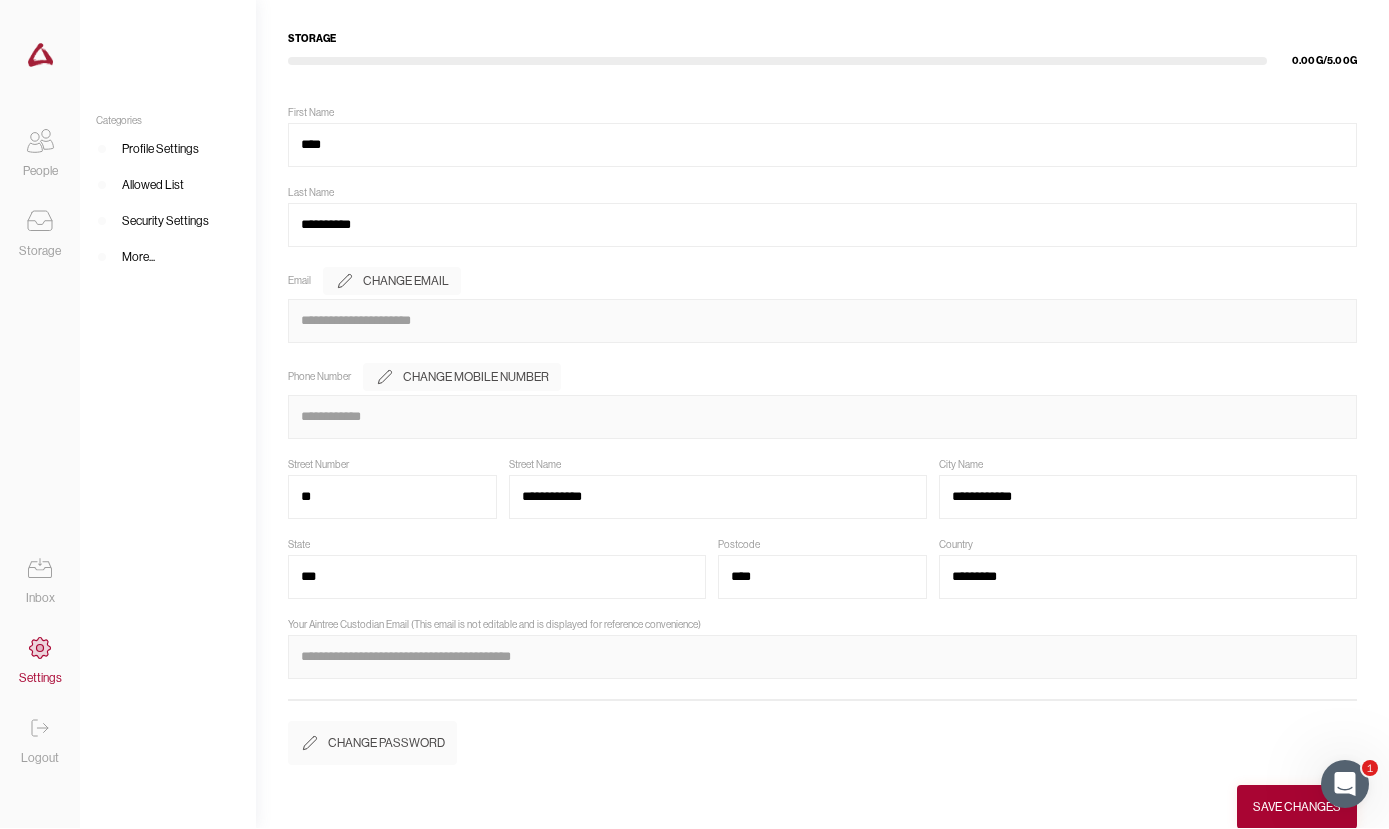 click 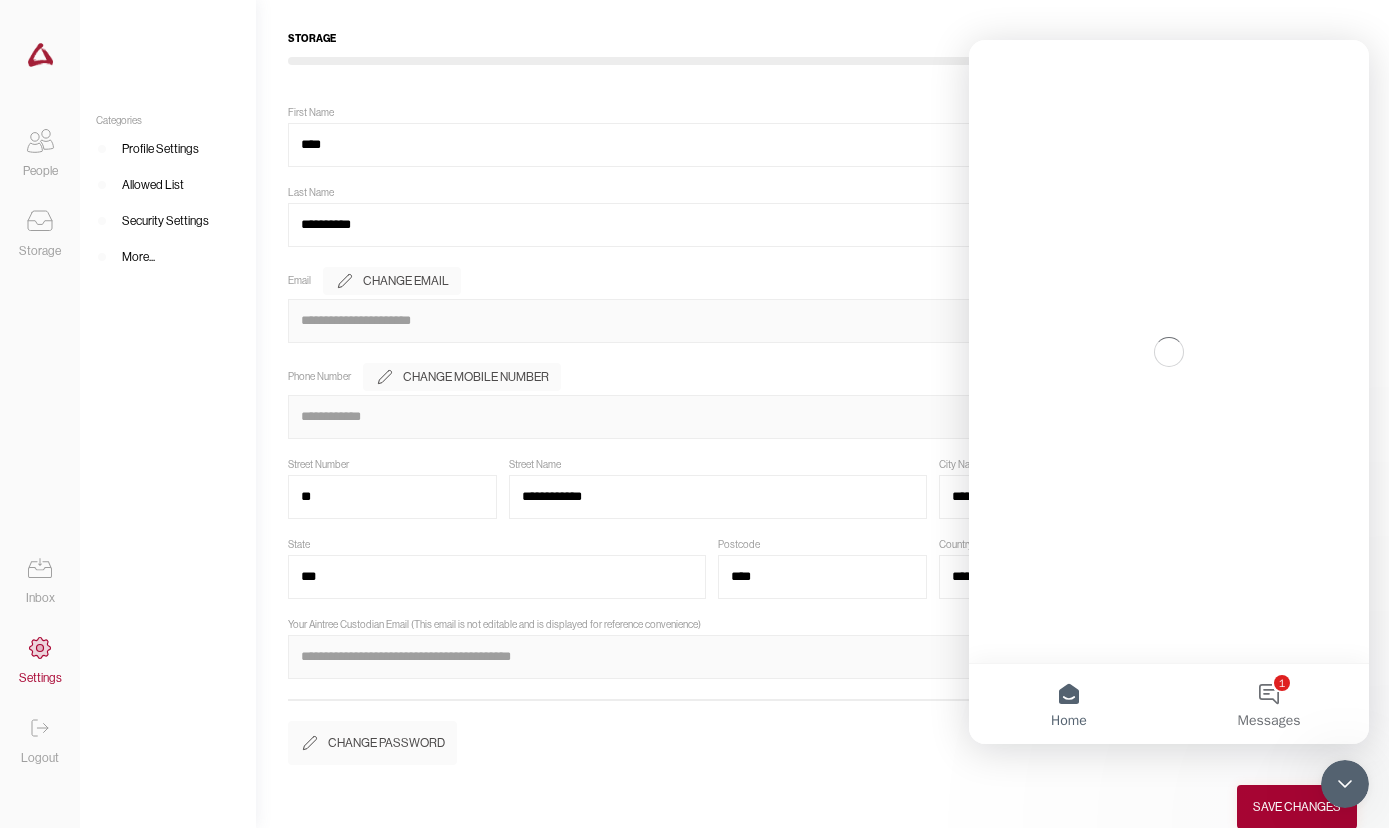 scroll, scrollTop: 0, scrollLeft: 0, axis: both 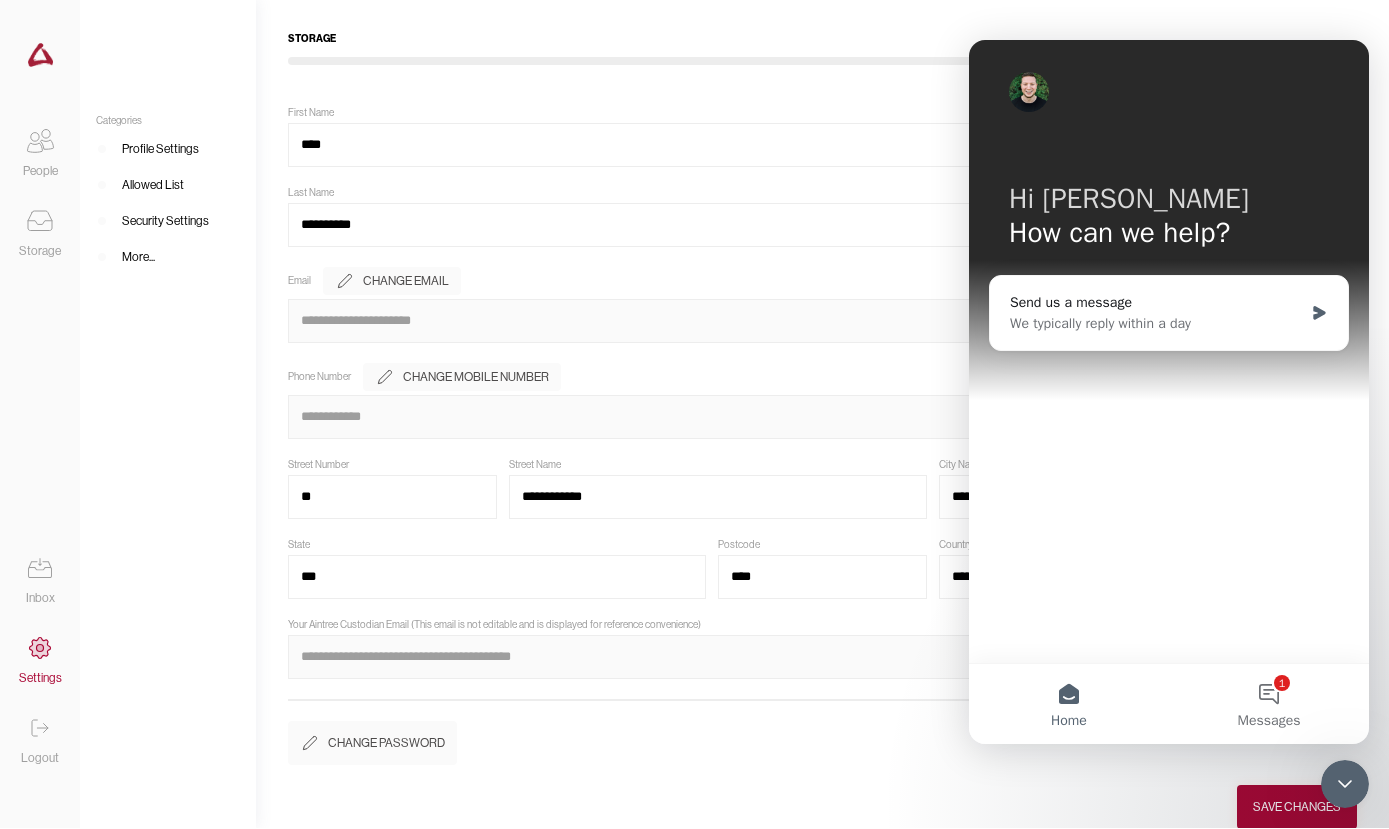 click on "**********" at bounding box center (822, 414) 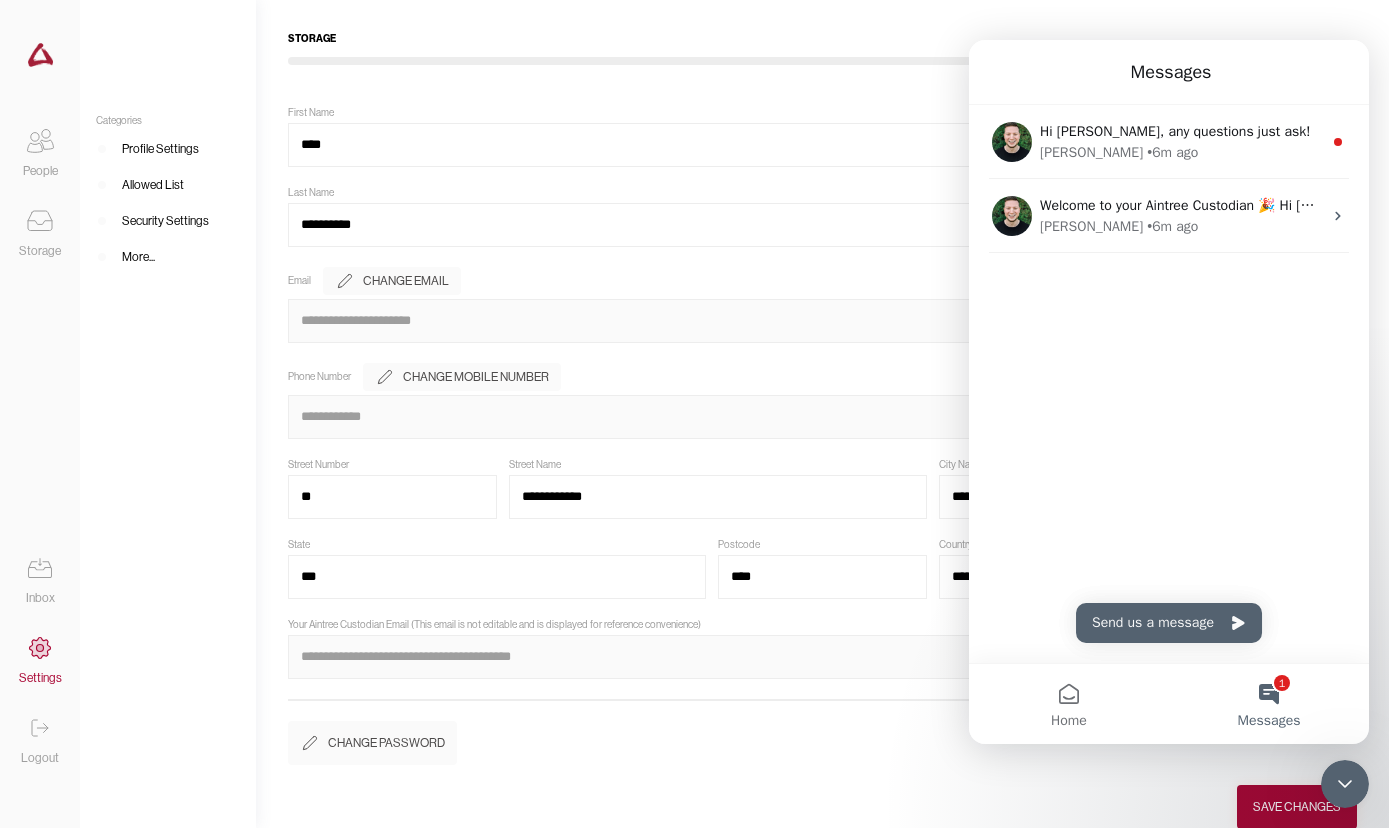 click on "Change Password" at bounding box center [822, 744] 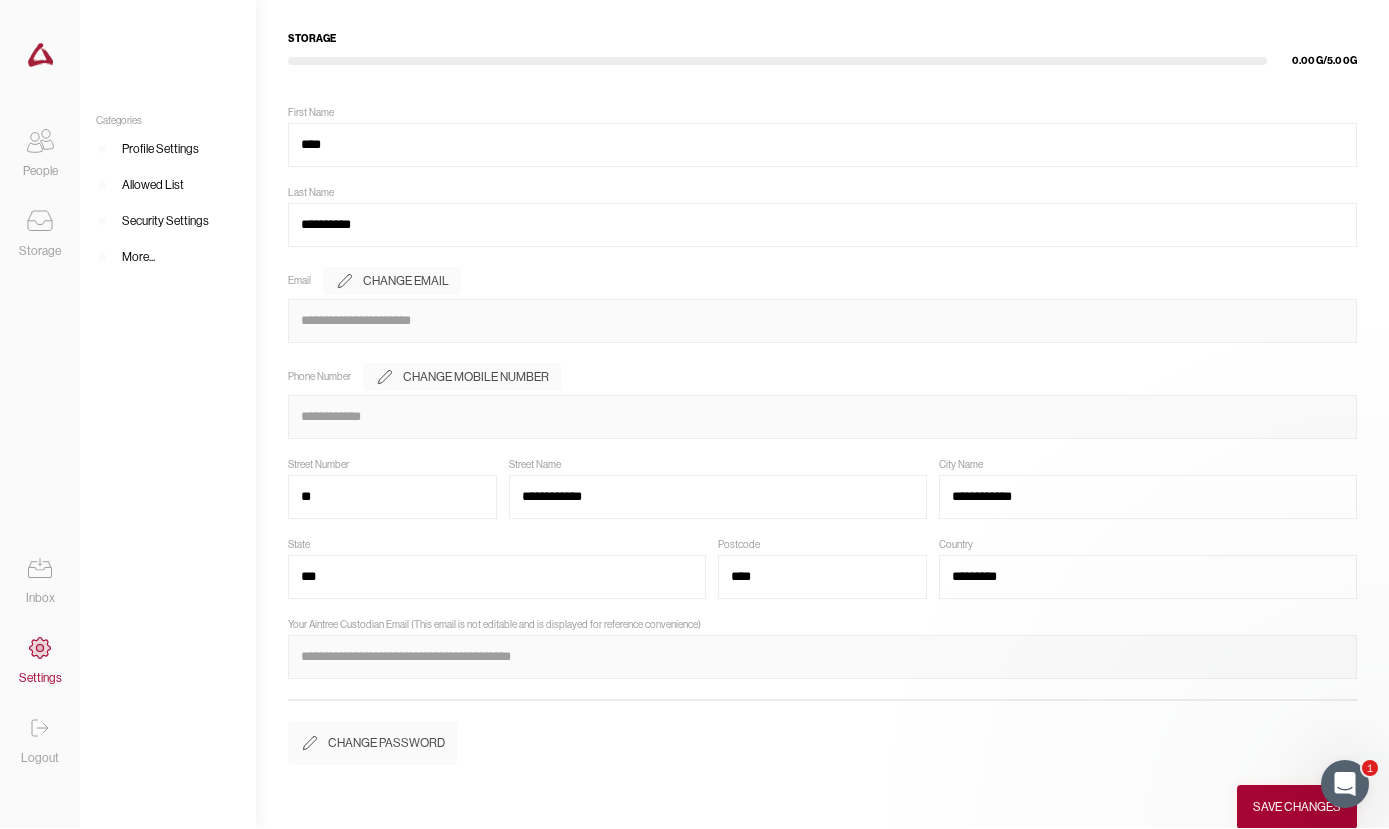 scroll, scrollTop: 0, scrollLeft: 0, axis: both 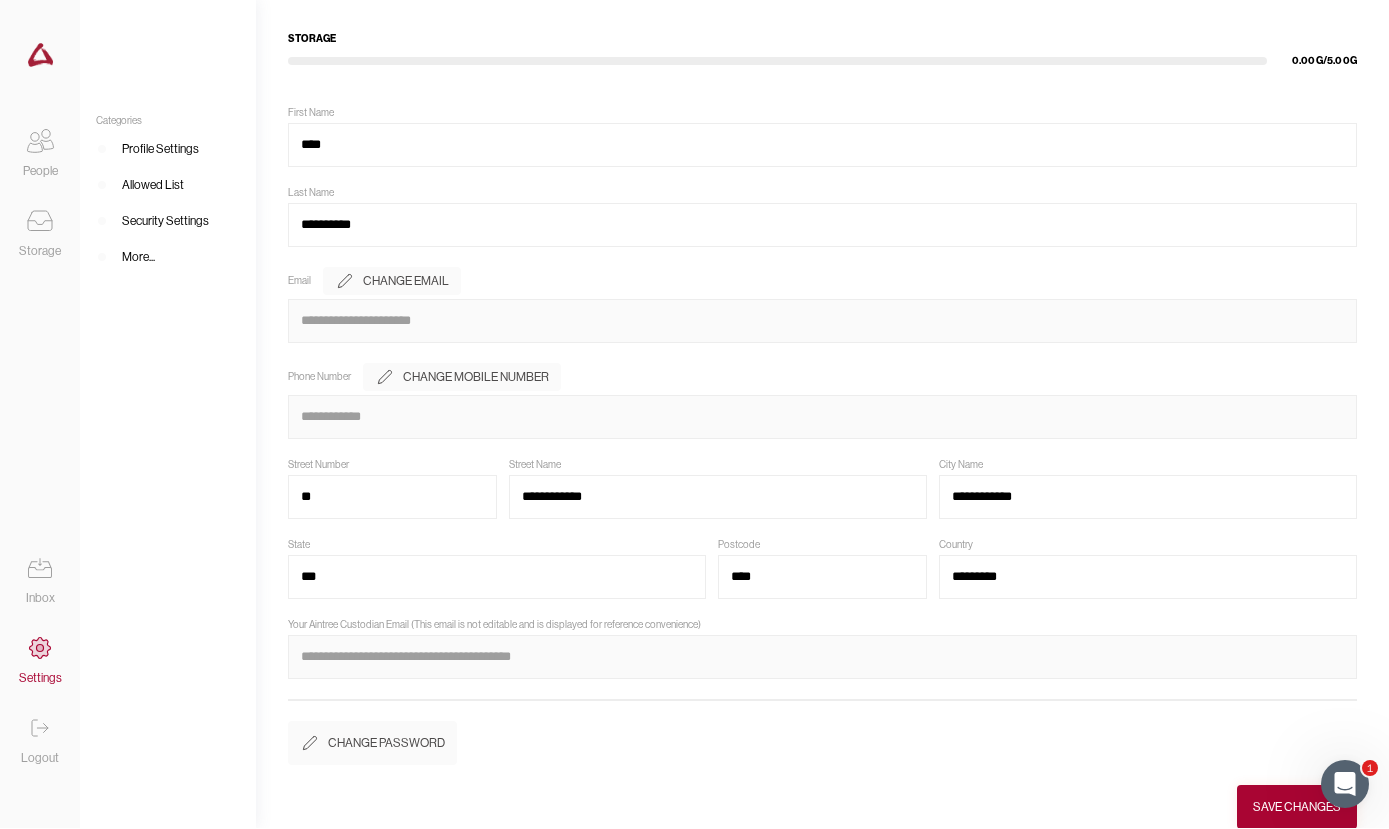 click on "Allowed List" at bounding box center (153, 186) 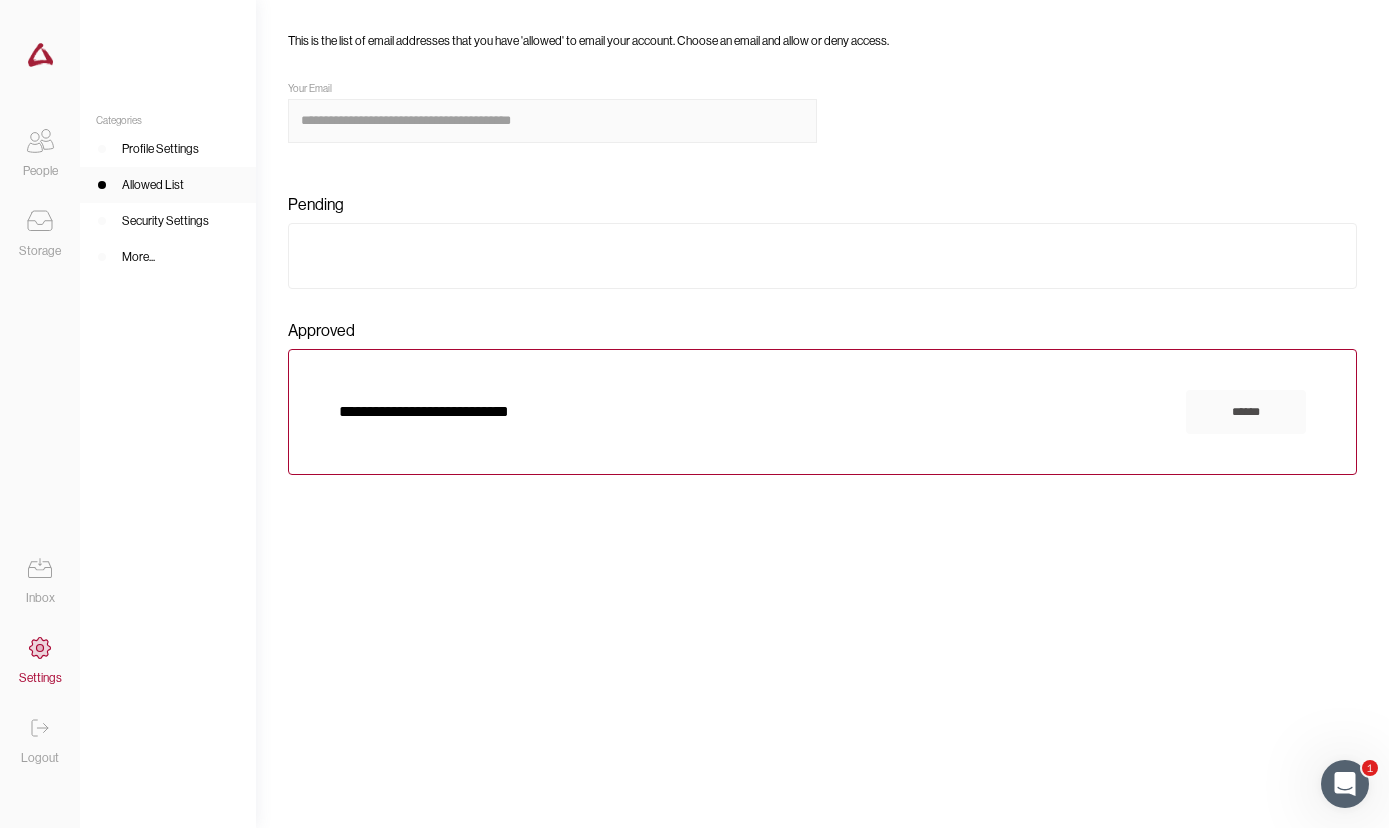 click on "Security Settings" at bounding box center (165, 222) 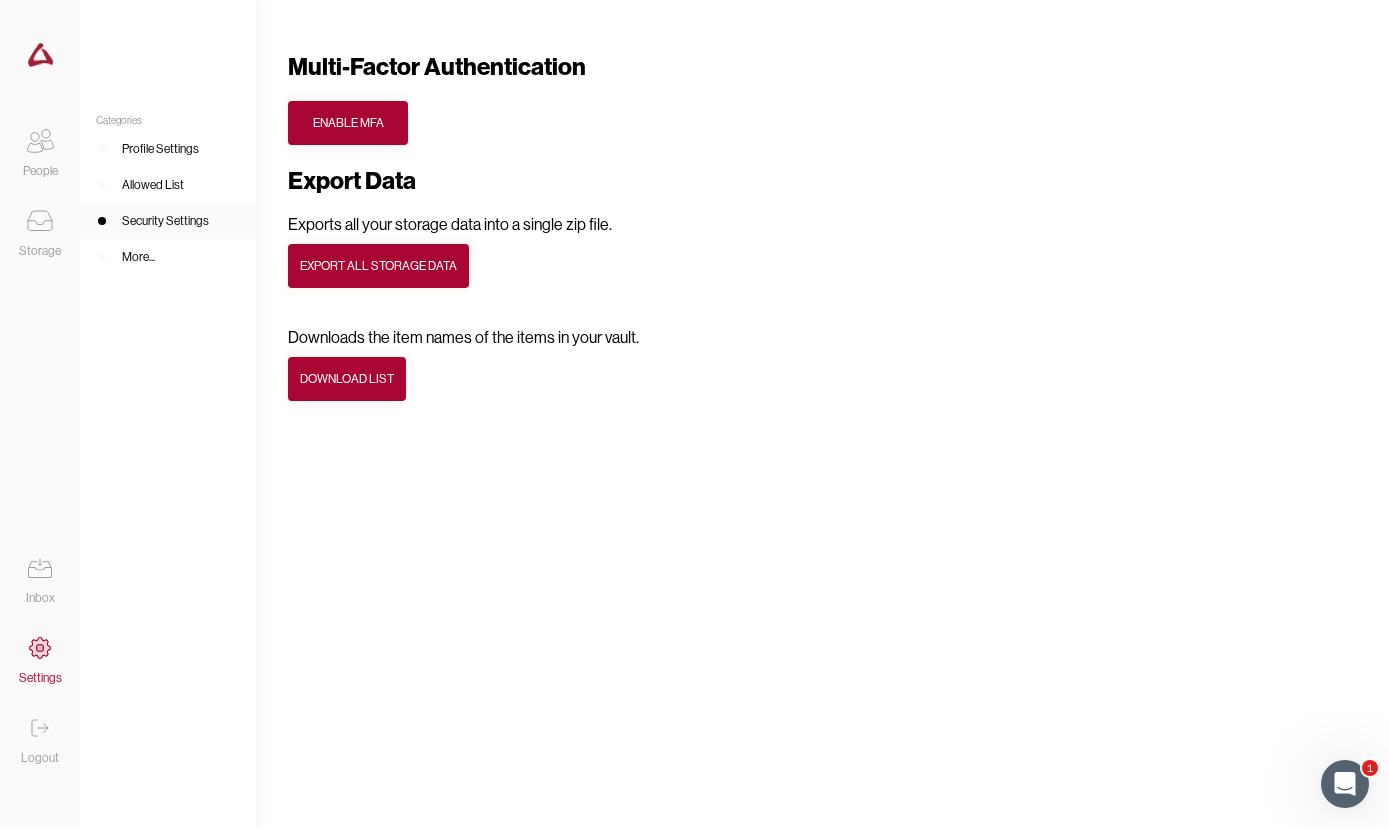 click on "More..." at bounding box center (168, 258) 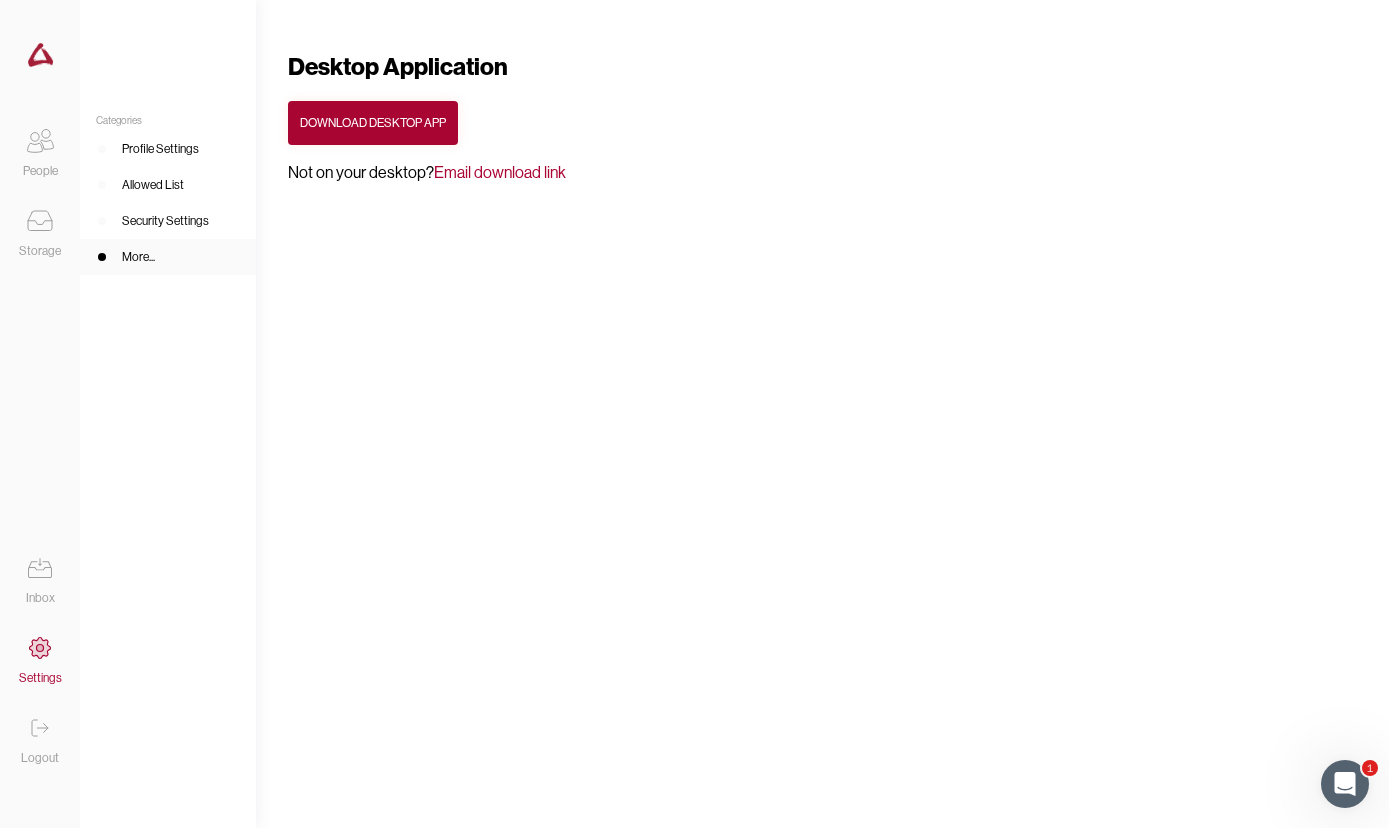 click 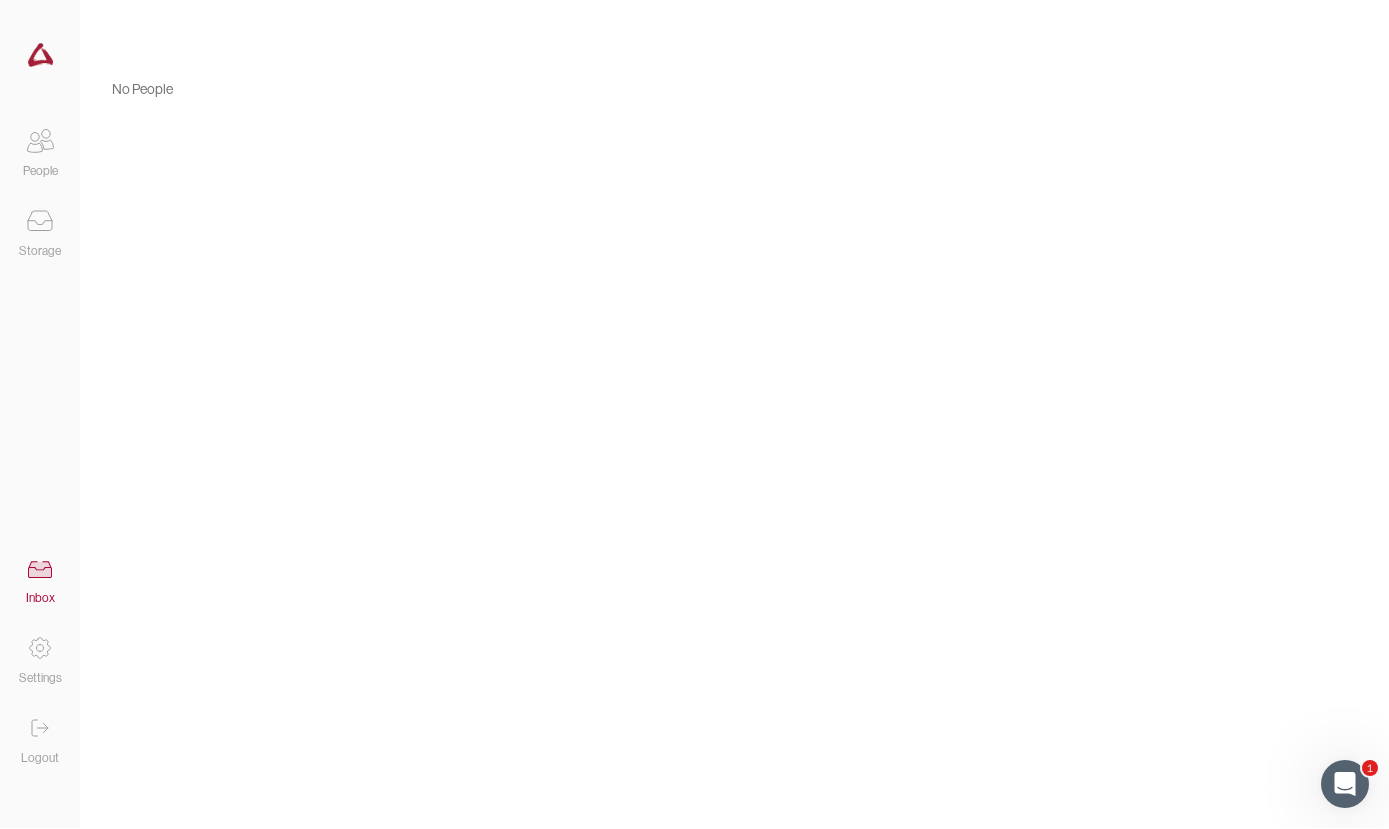 click on "Storage" at bounding box center (40, 252) 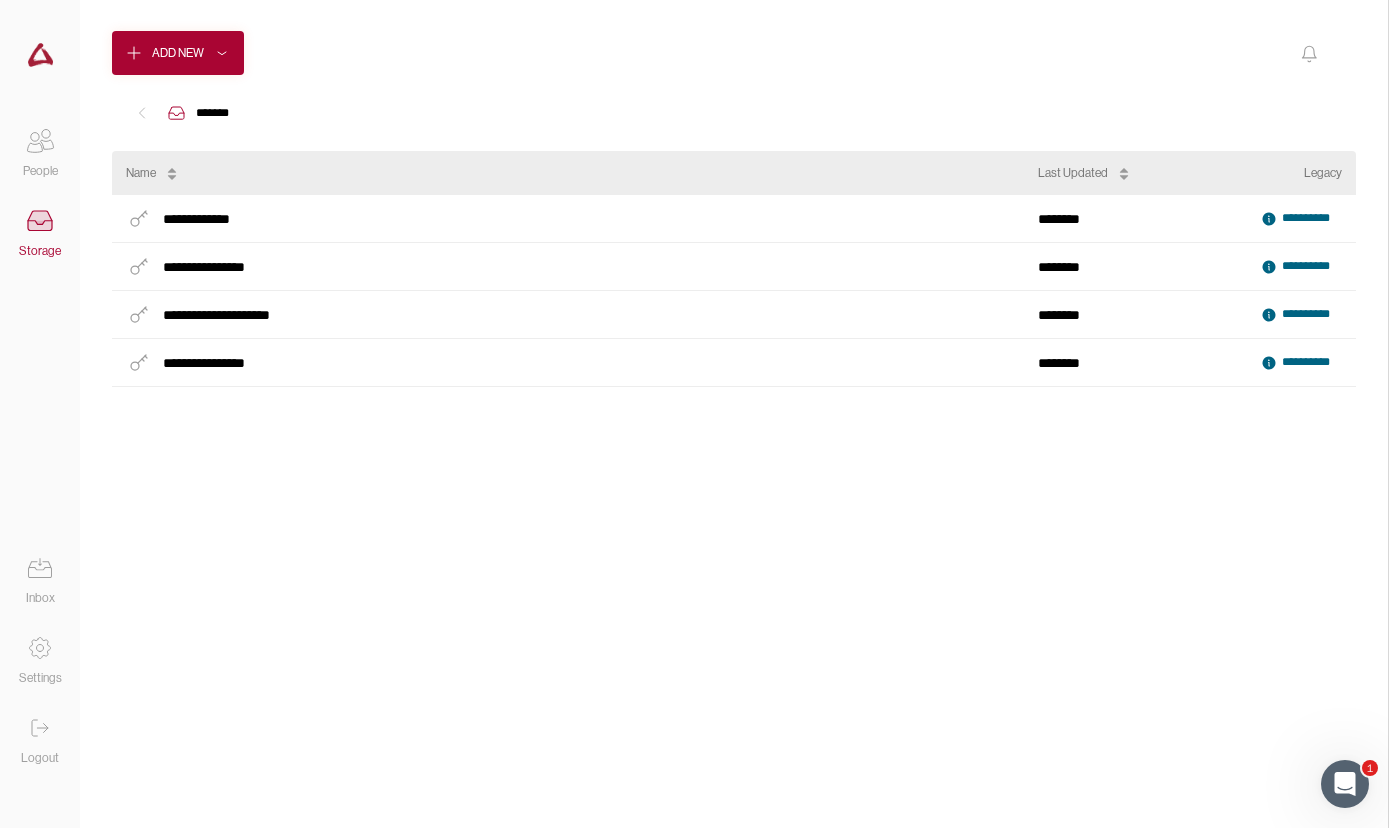 click 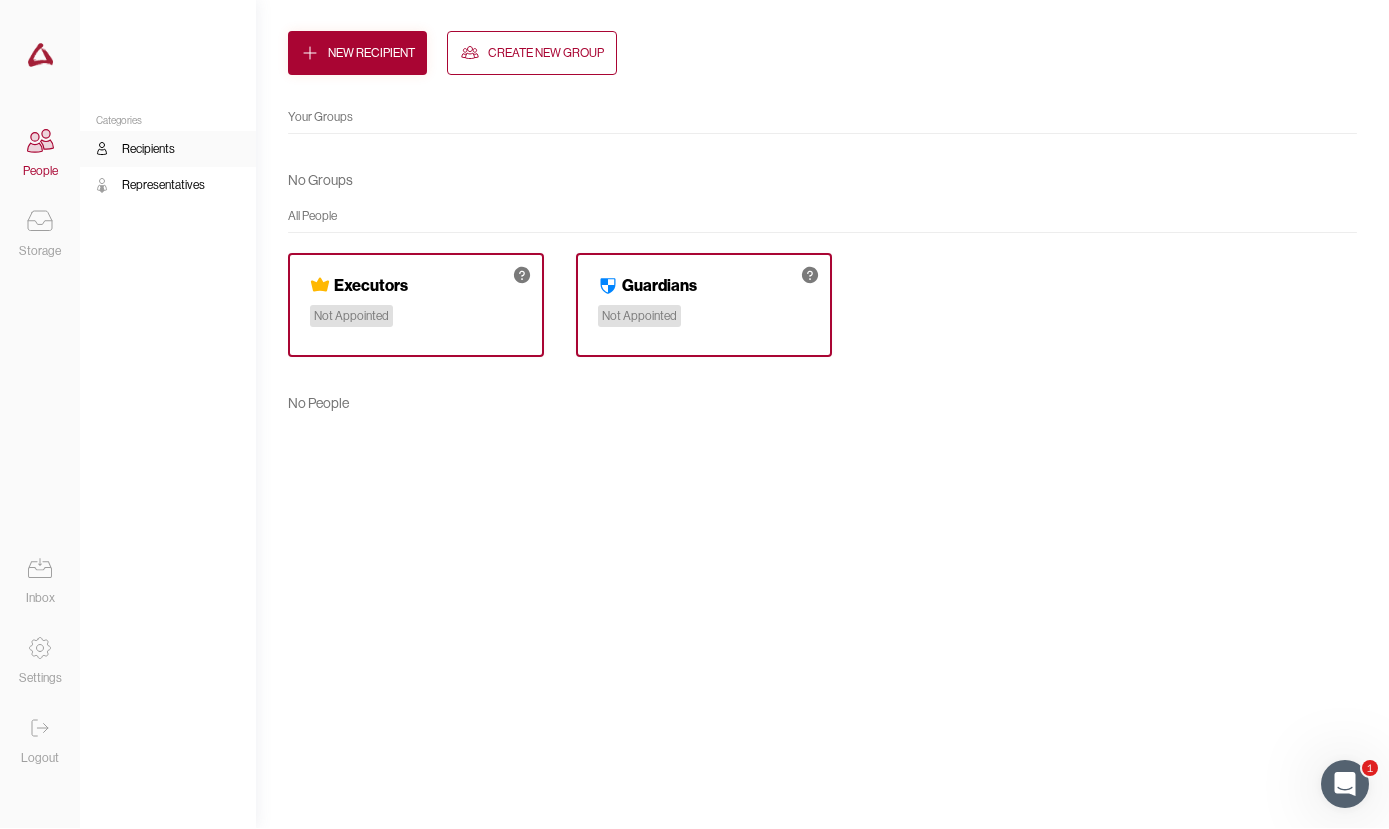 click 